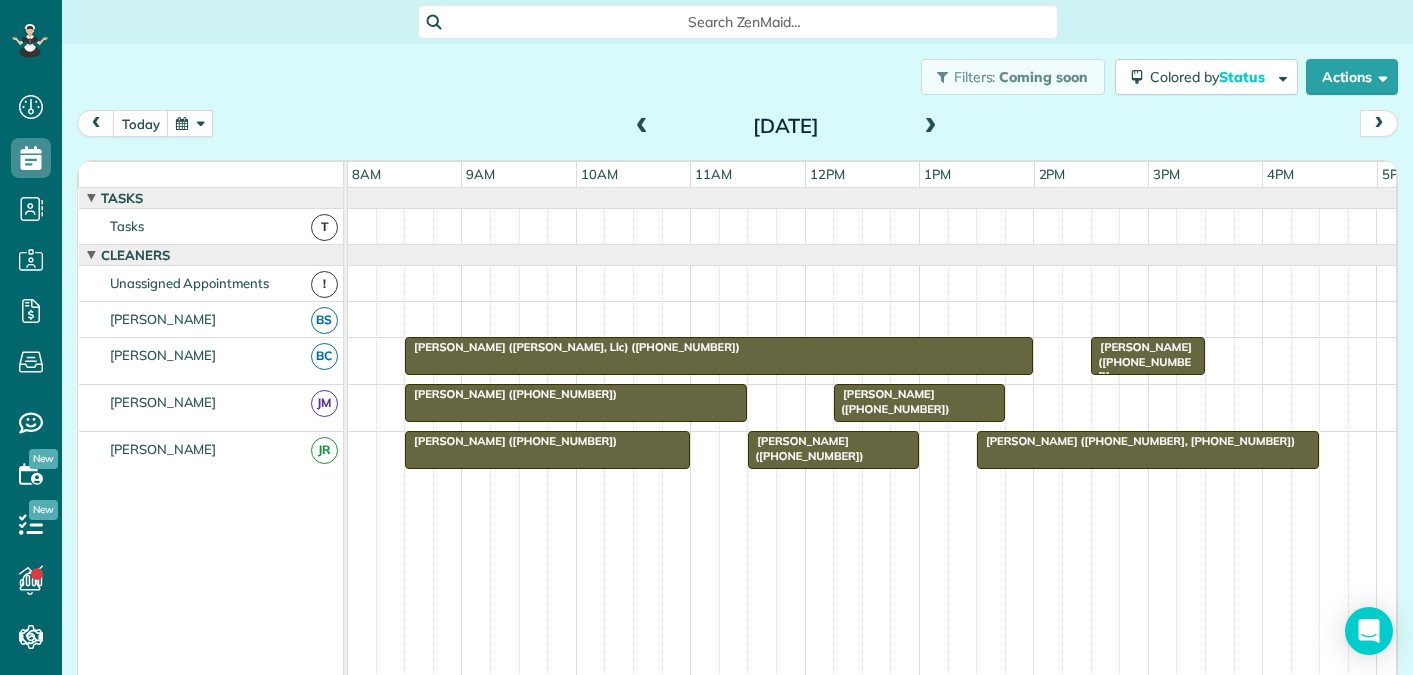 scroll, scrollTop: 0, scrollLeft: 0, axis: both 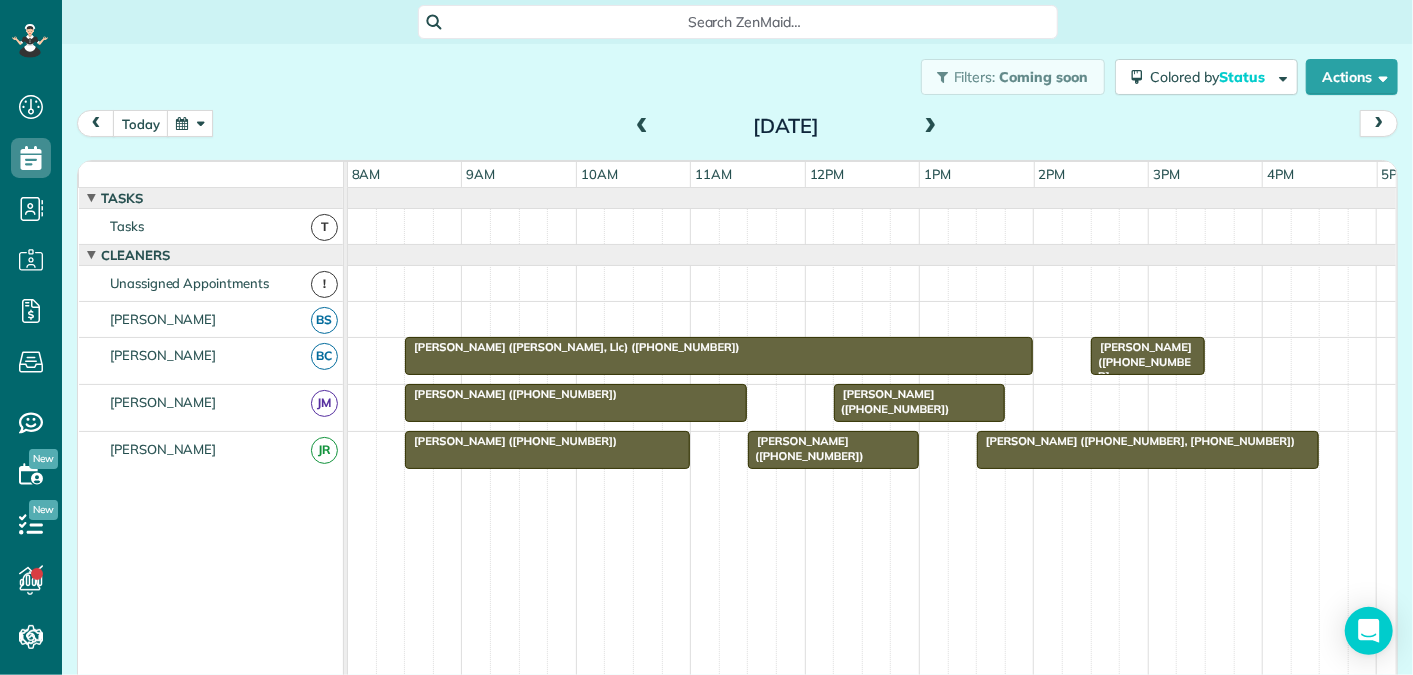 click at bounding box center (190, 123) 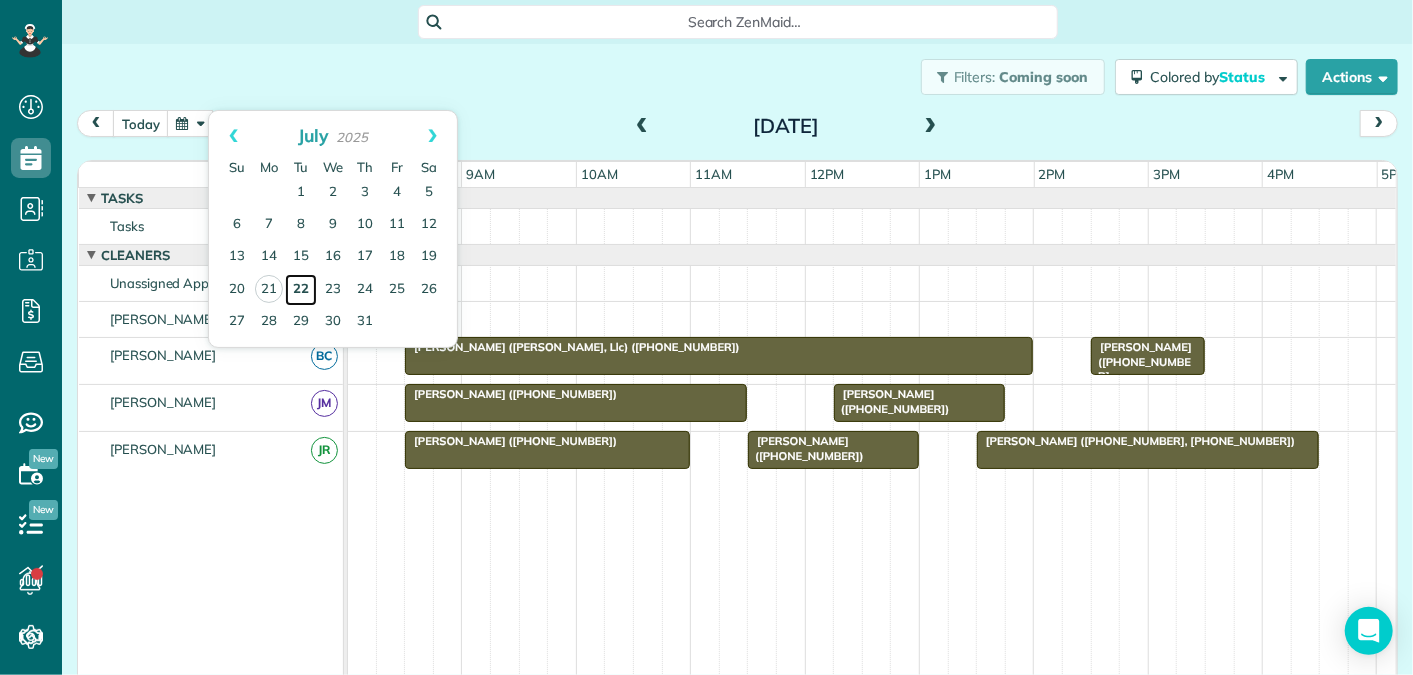 click on "22" at bounding box center (301, 290) 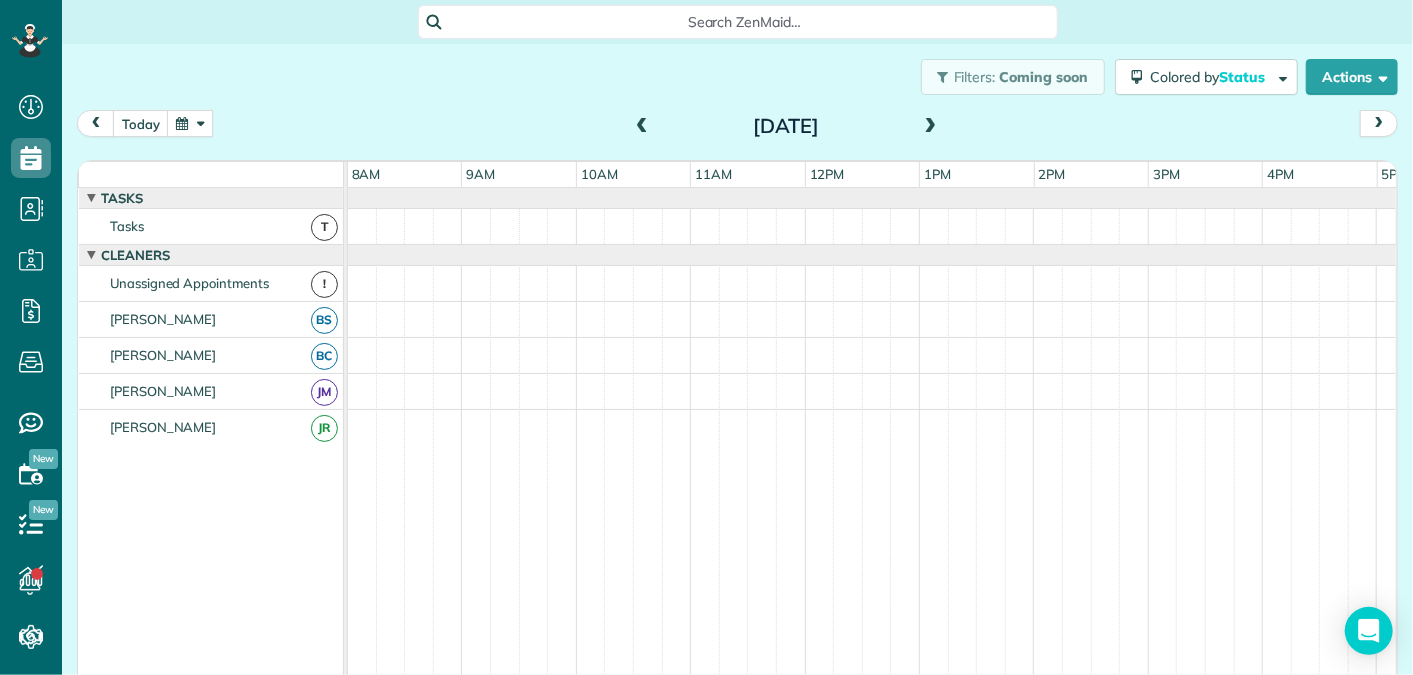 scroll, scrollTop: 21, scrollLeft: 0, axis: vertical 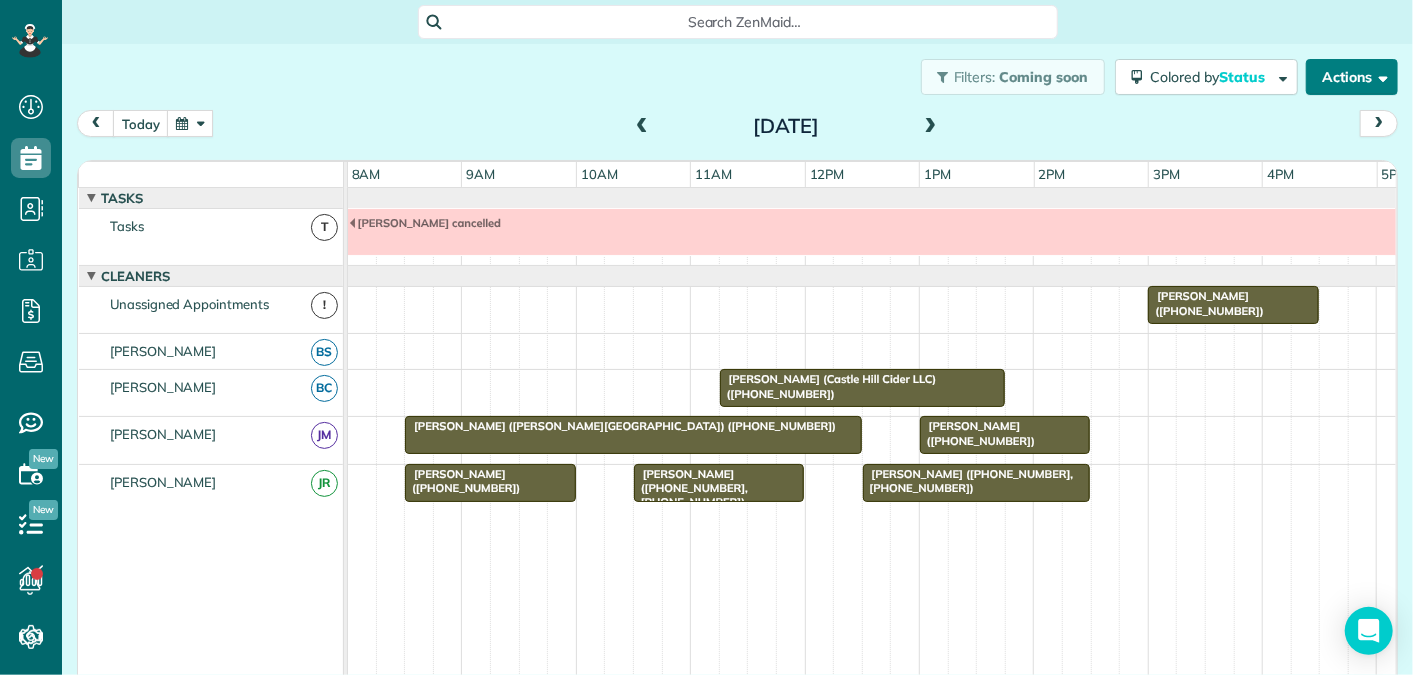 click on "Actions" at bounding box center (1352, 77) 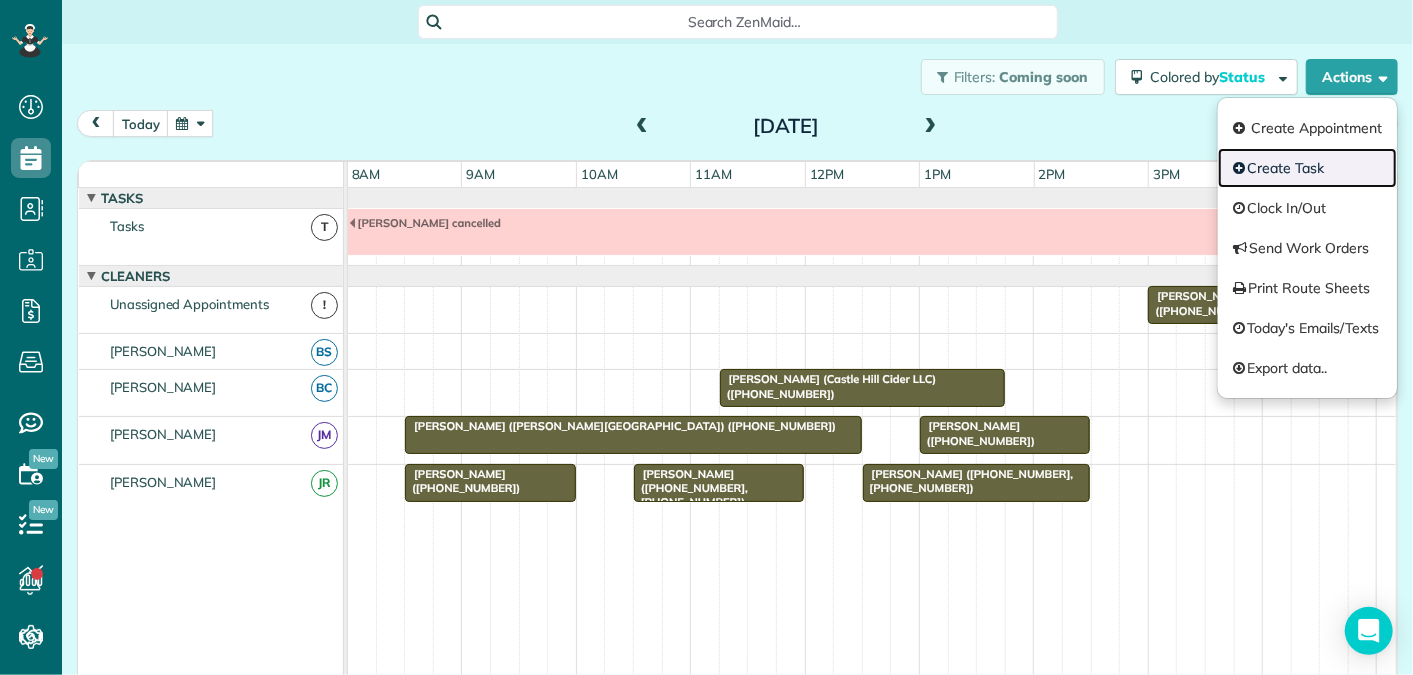 click on "Create Task" at bounding box center [1307, 168] 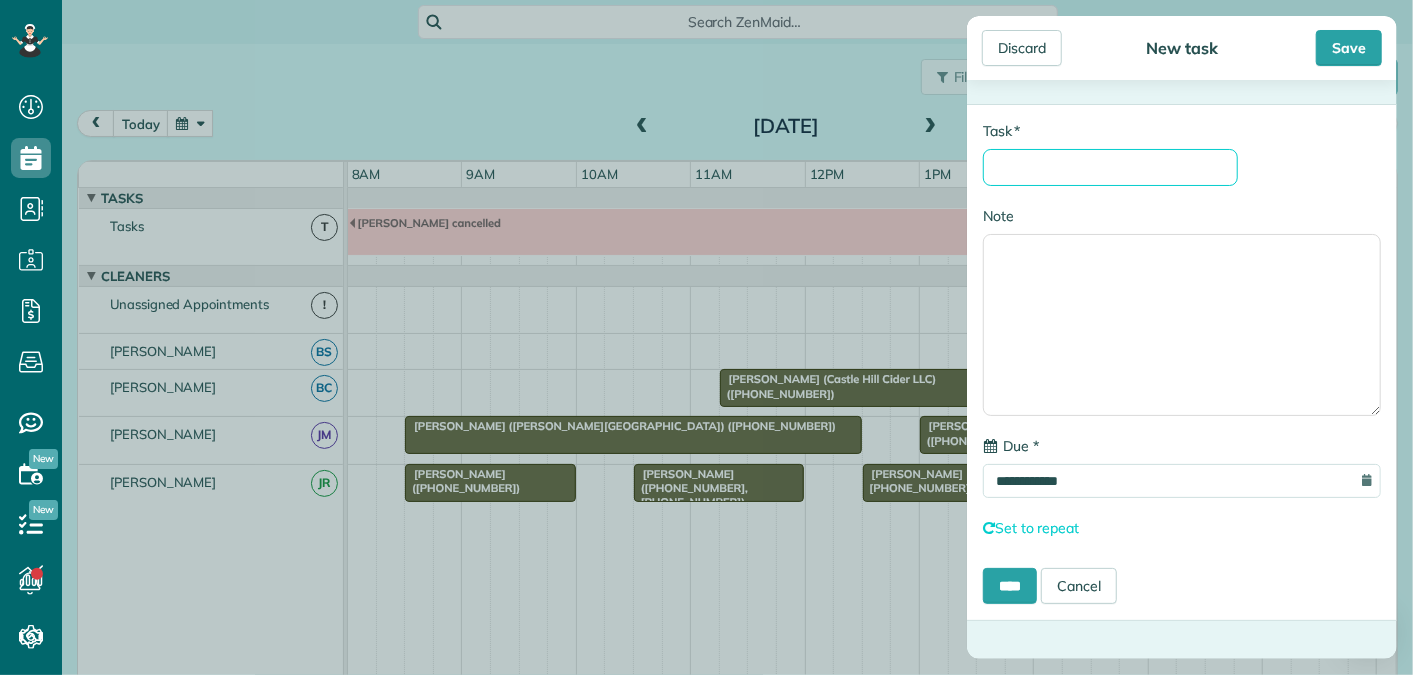 click on "*  Task" at bounding box center [1110, 167] 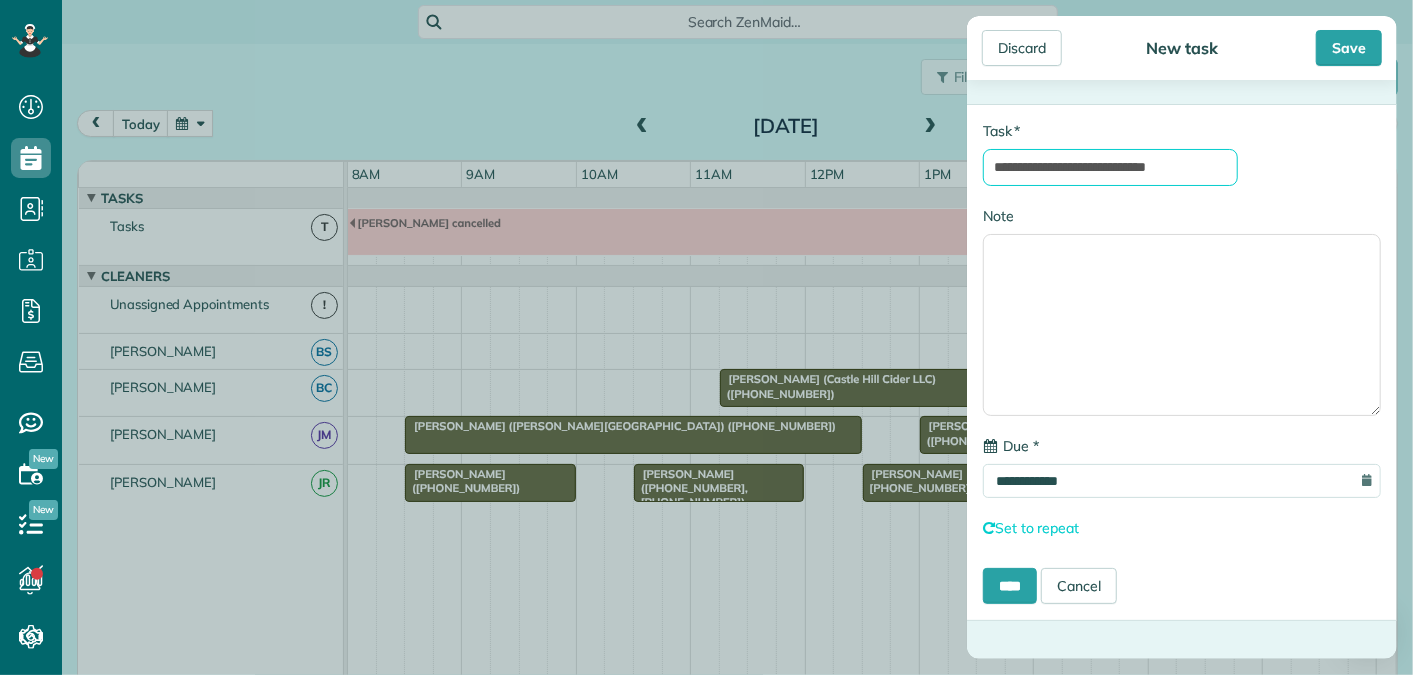 type on "**********" 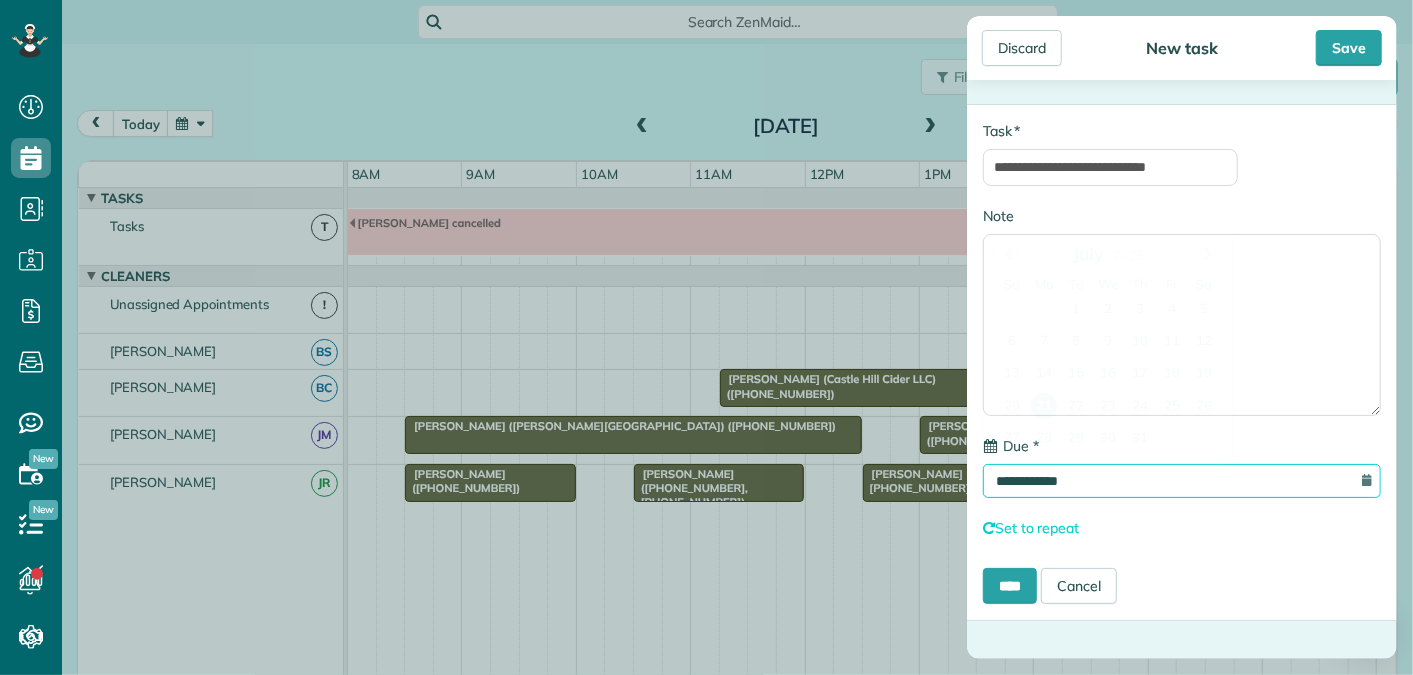 click on "**********" at bounding box center (1182, 481) 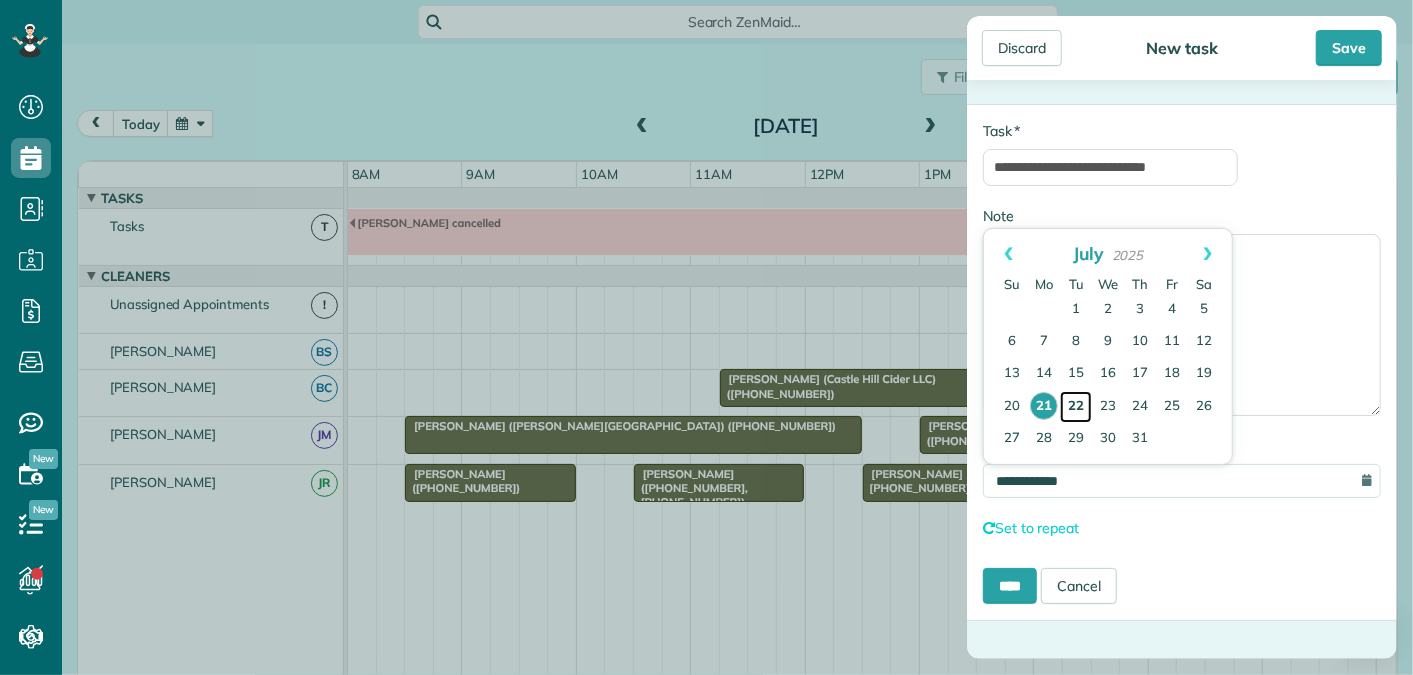 click on "22" at bounding box center [1076, 407] 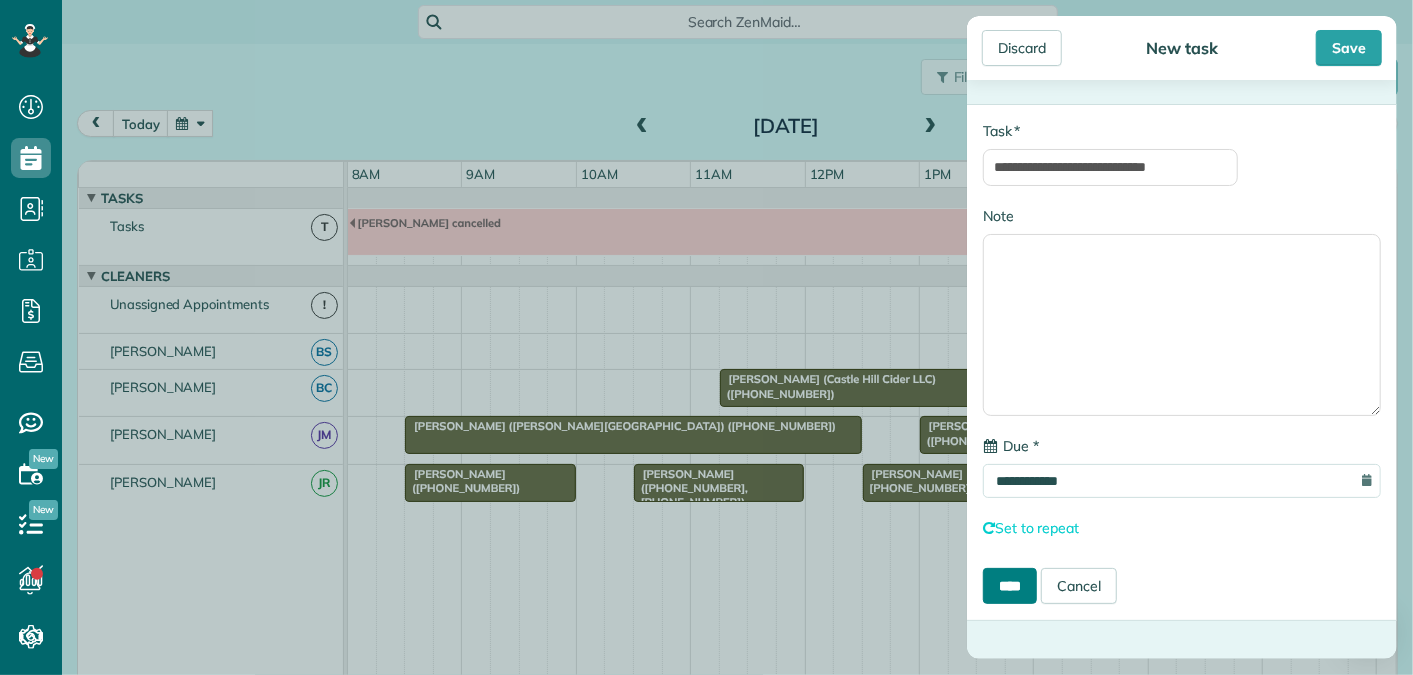 click on "****" at bounding box center (1010, 586) 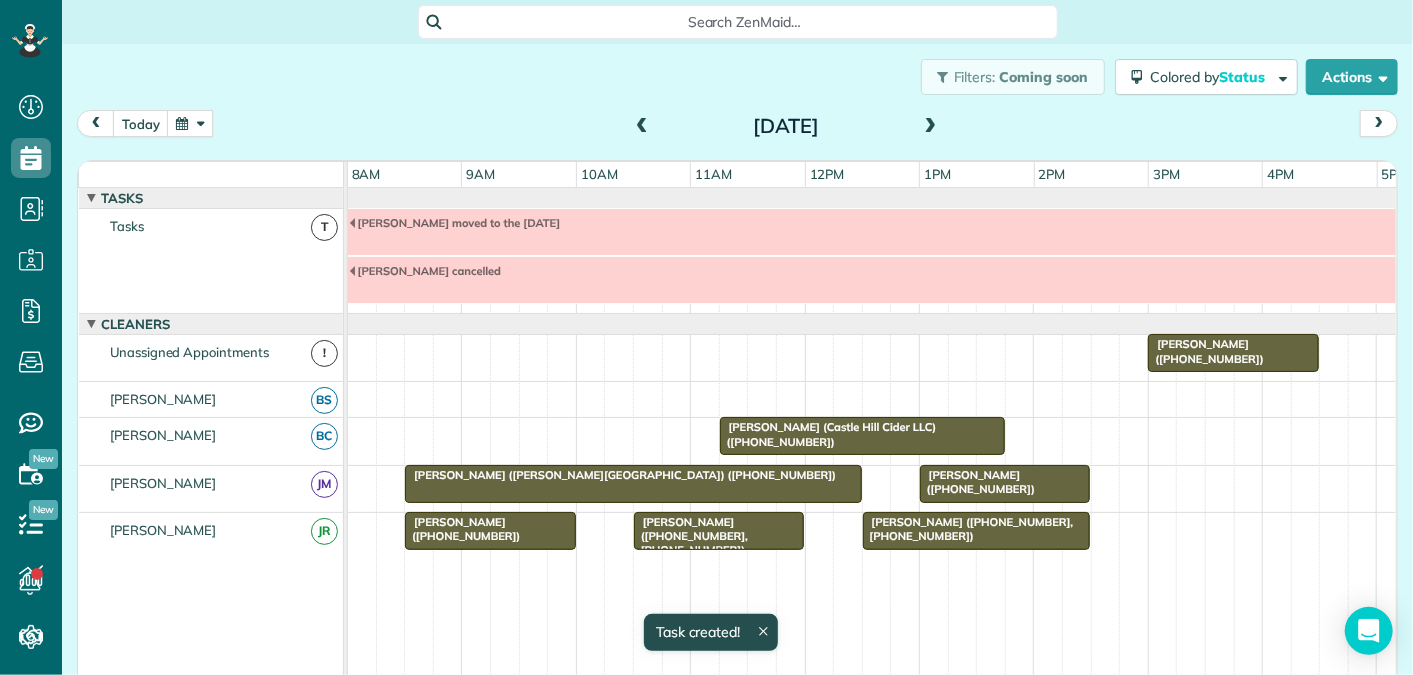 scroll, scrollTop: 47, scrollLeft: 0, axis: vertical 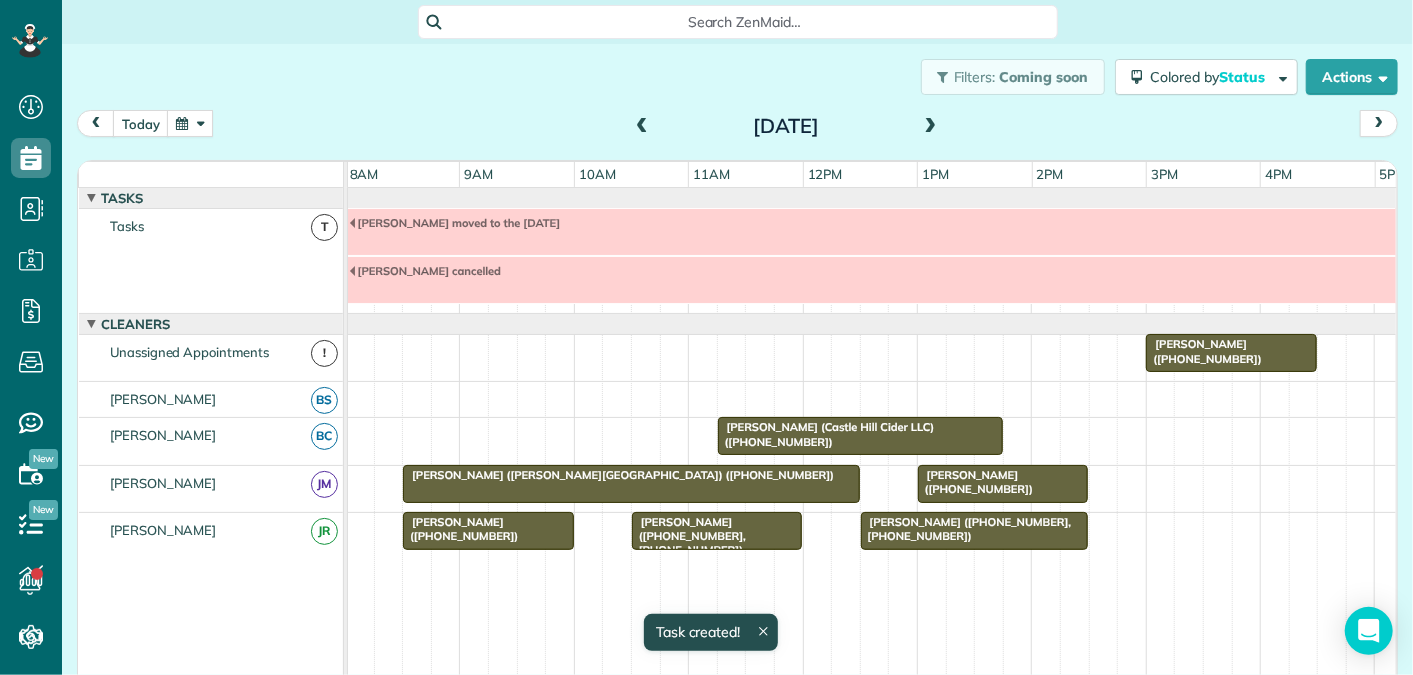 click at bounding box center [642, 127] 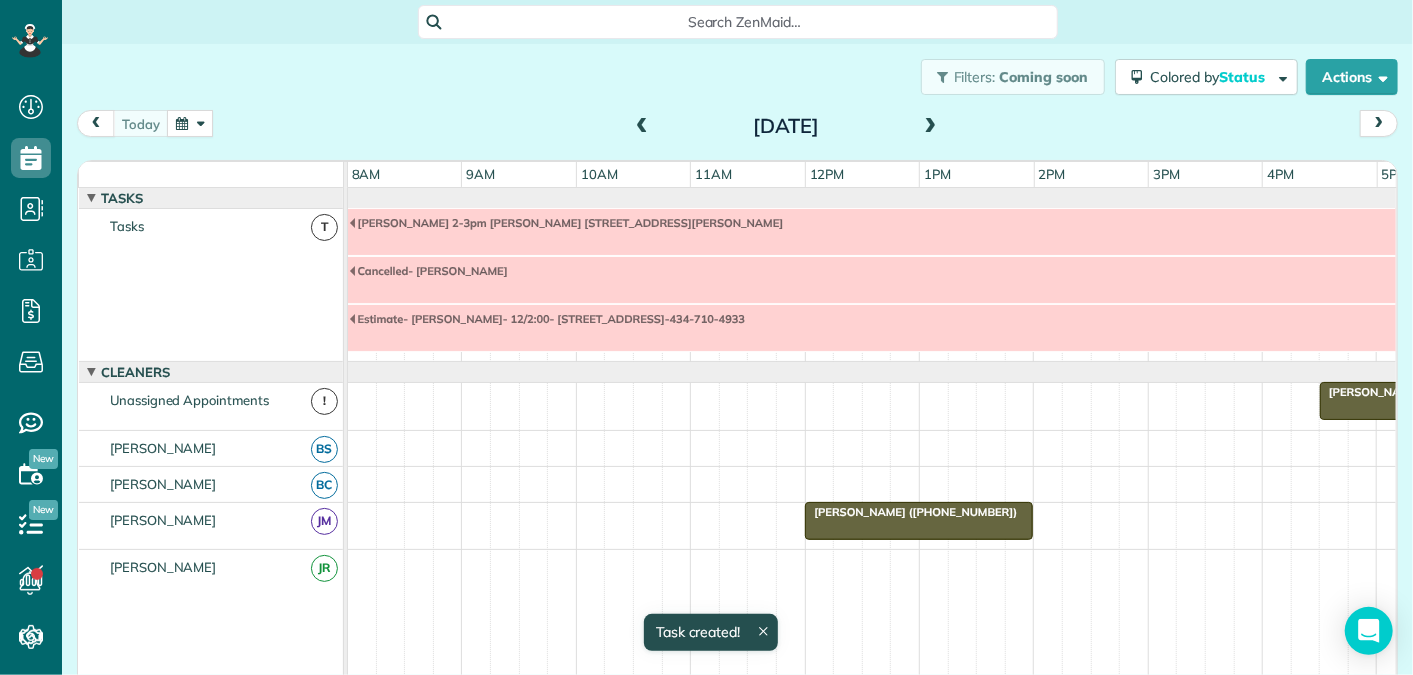 scroll, scrollTop: 117, scrollLeft: 0, axis: vertical 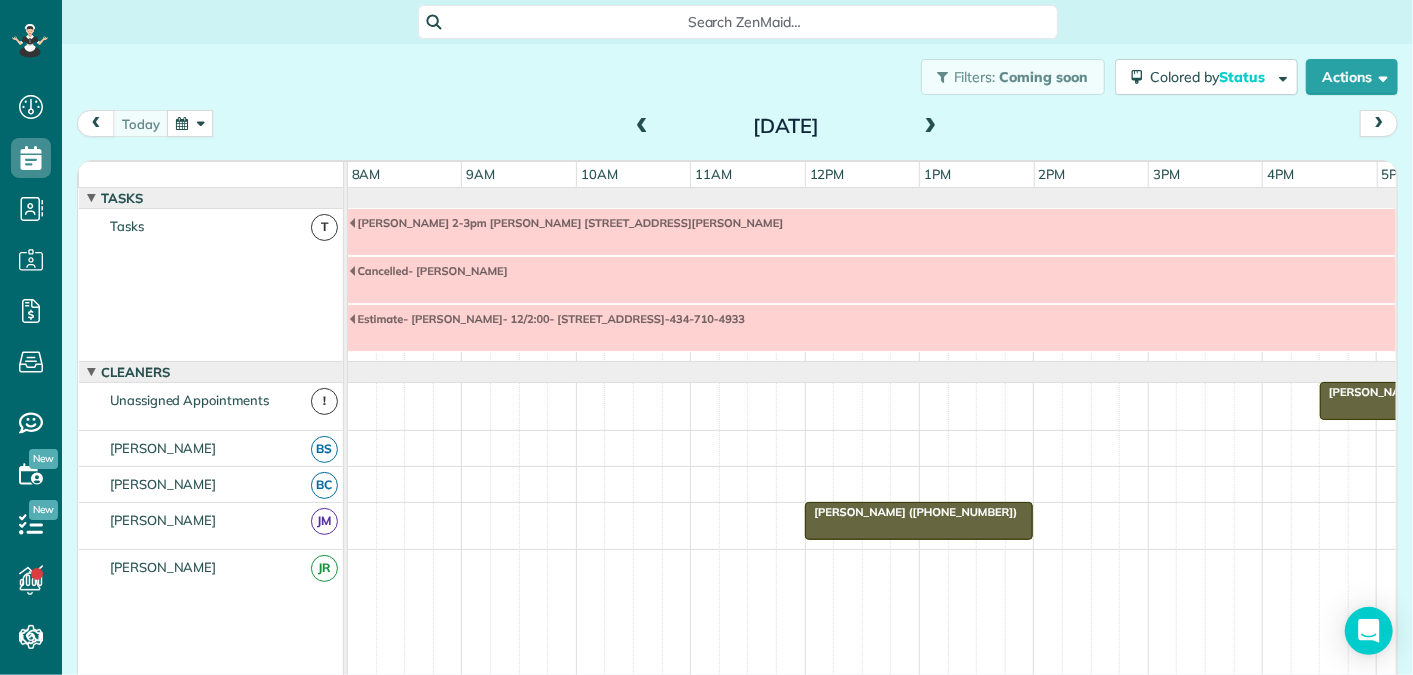 click at bounding box center [931, 127] 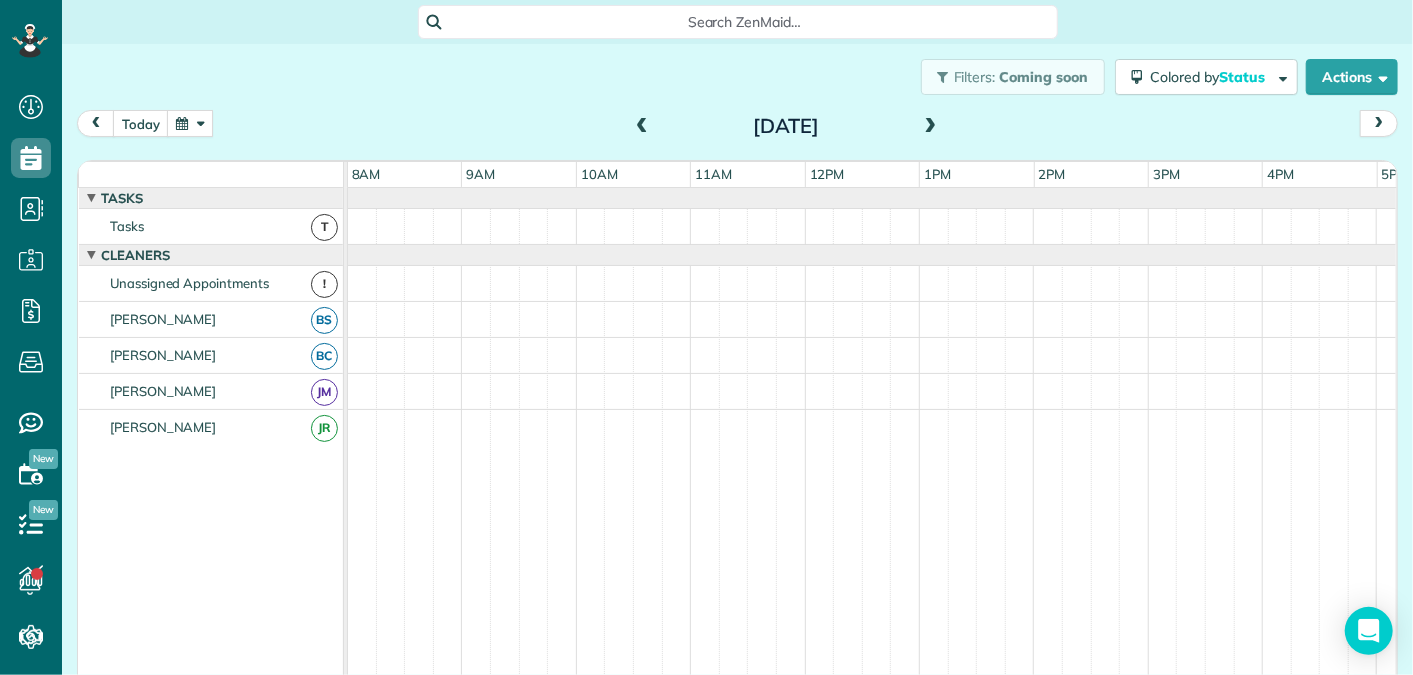 scroll, scrollTop: 68, scrollLeft: 0, axis: vertical 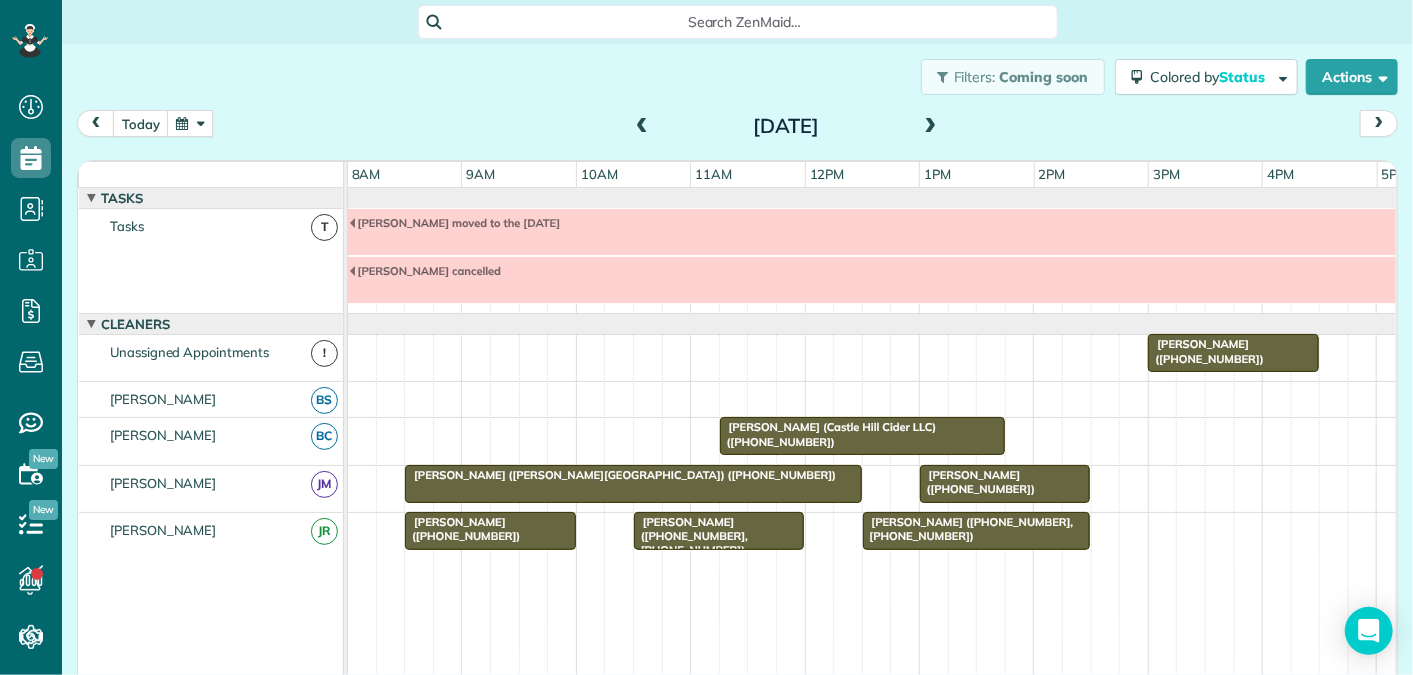 click at bounding box center (190, 123) 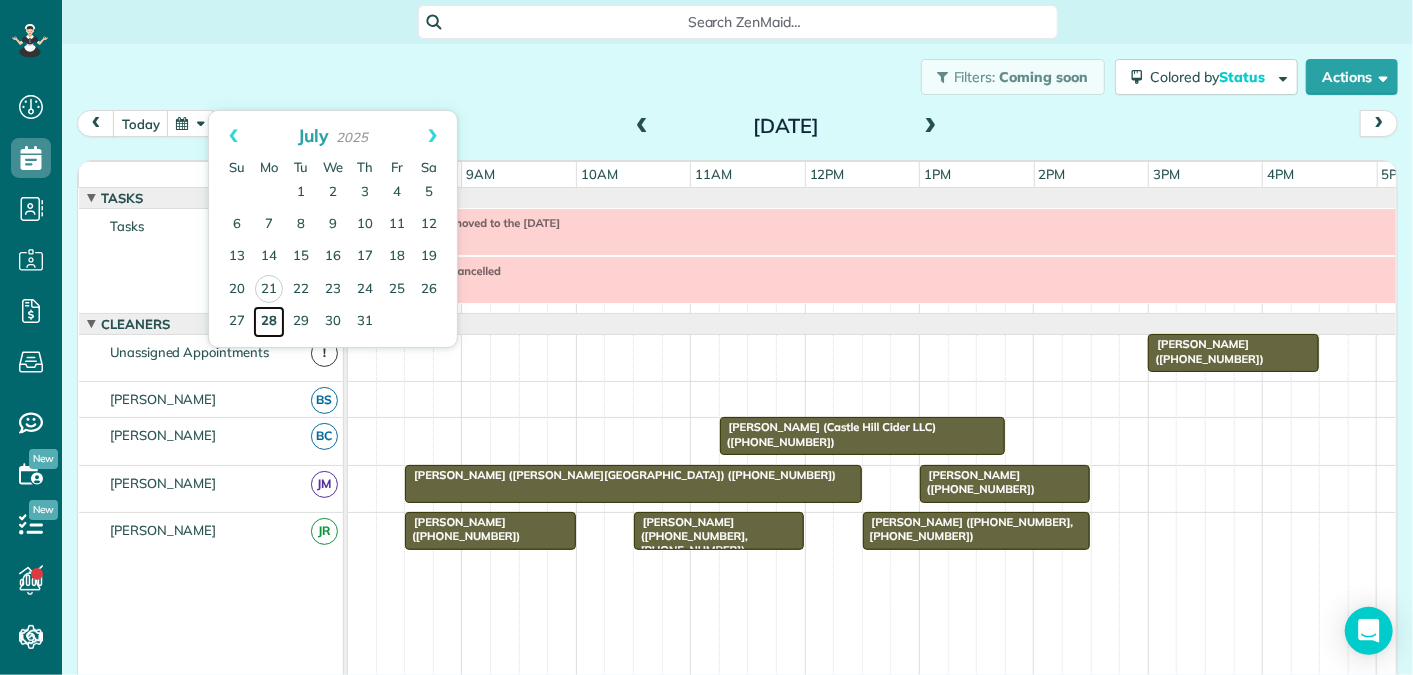 click on "28" at bounding box center [269, 322] 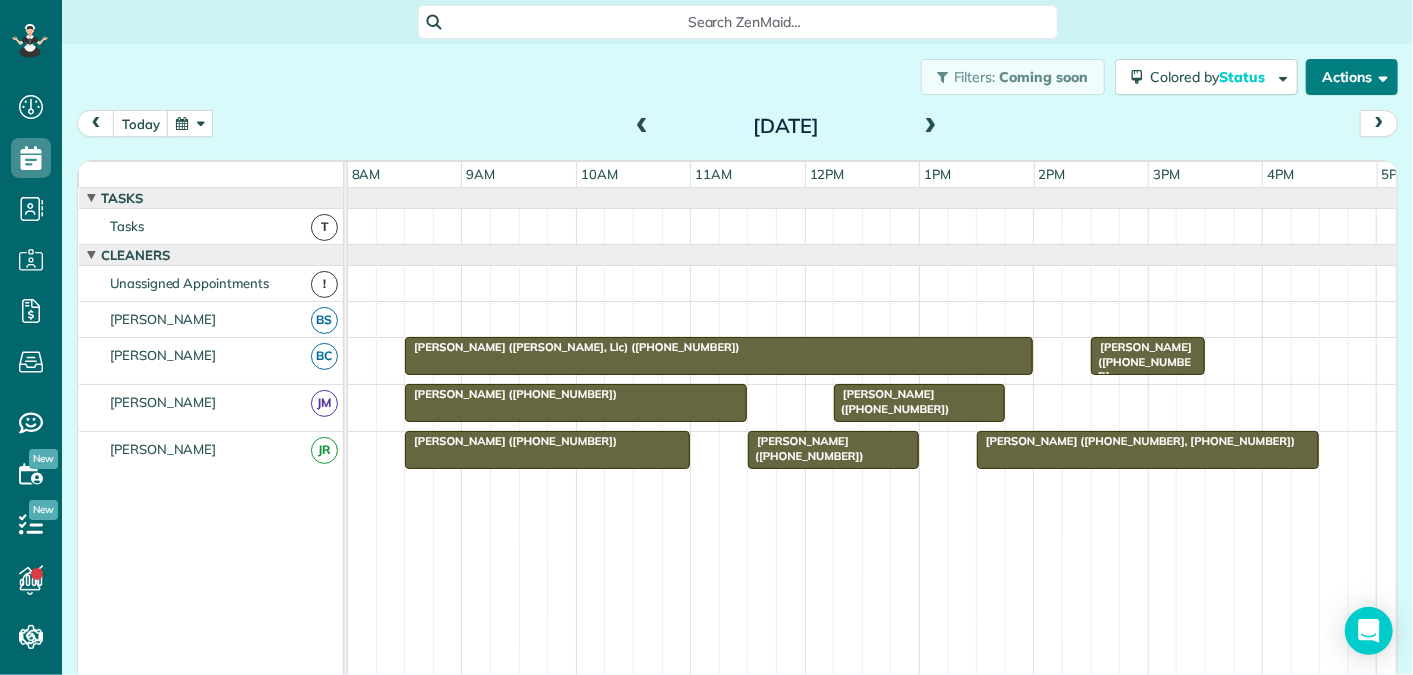 click on "Actions" at bounding box center (1352, 77) 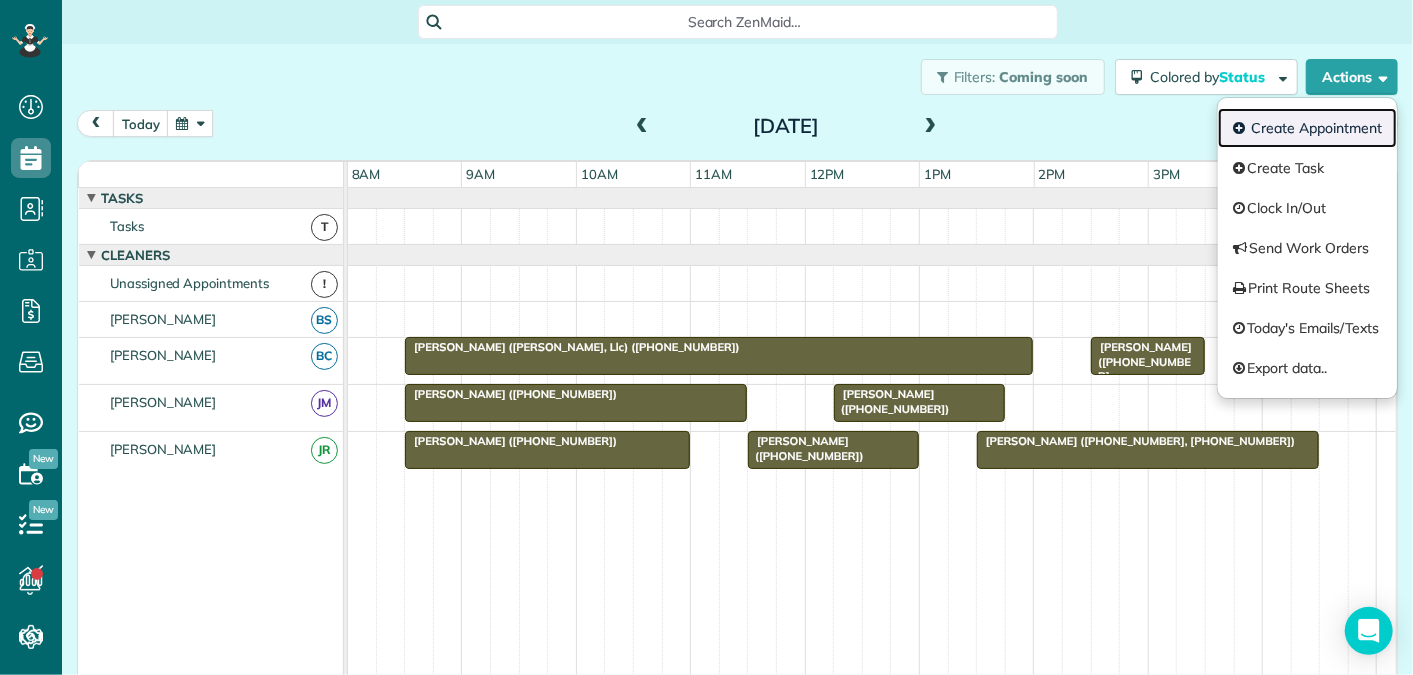 click on "Create Appointment" at bounding box center [1307, 128] 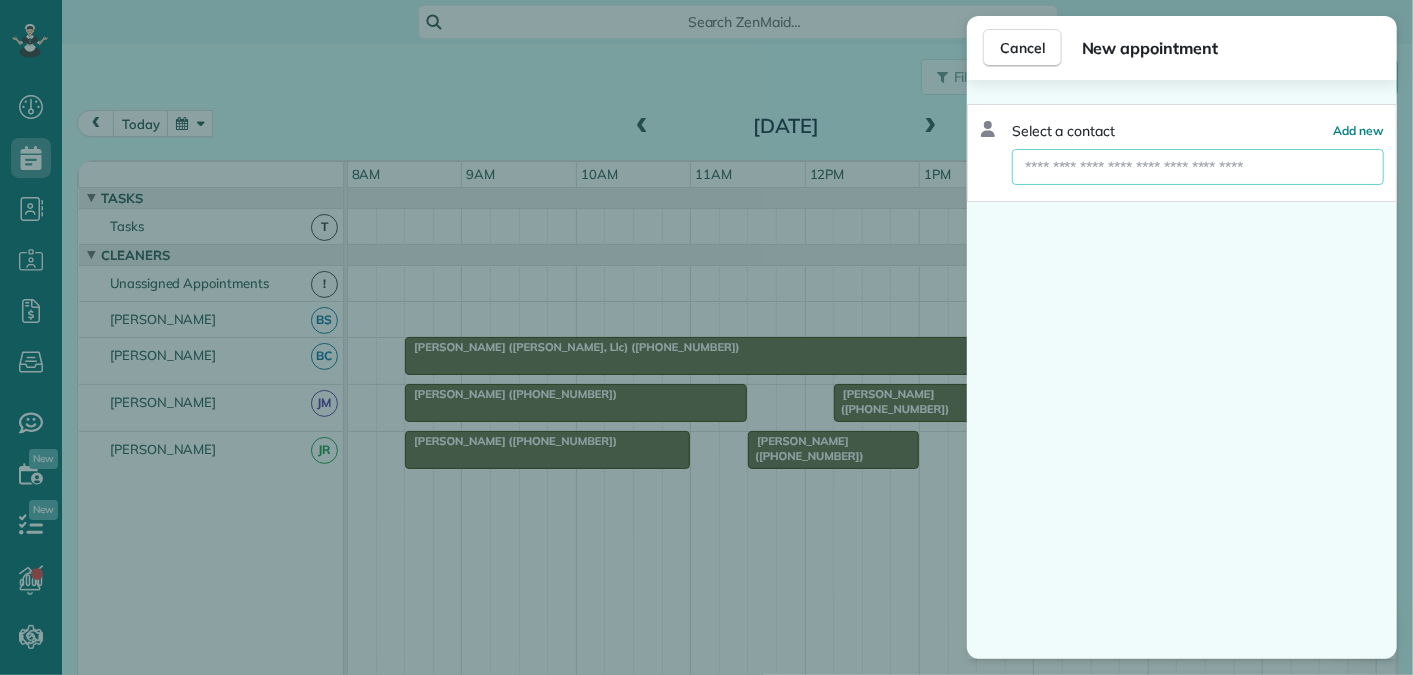 click at bounding box center [1198, 167] 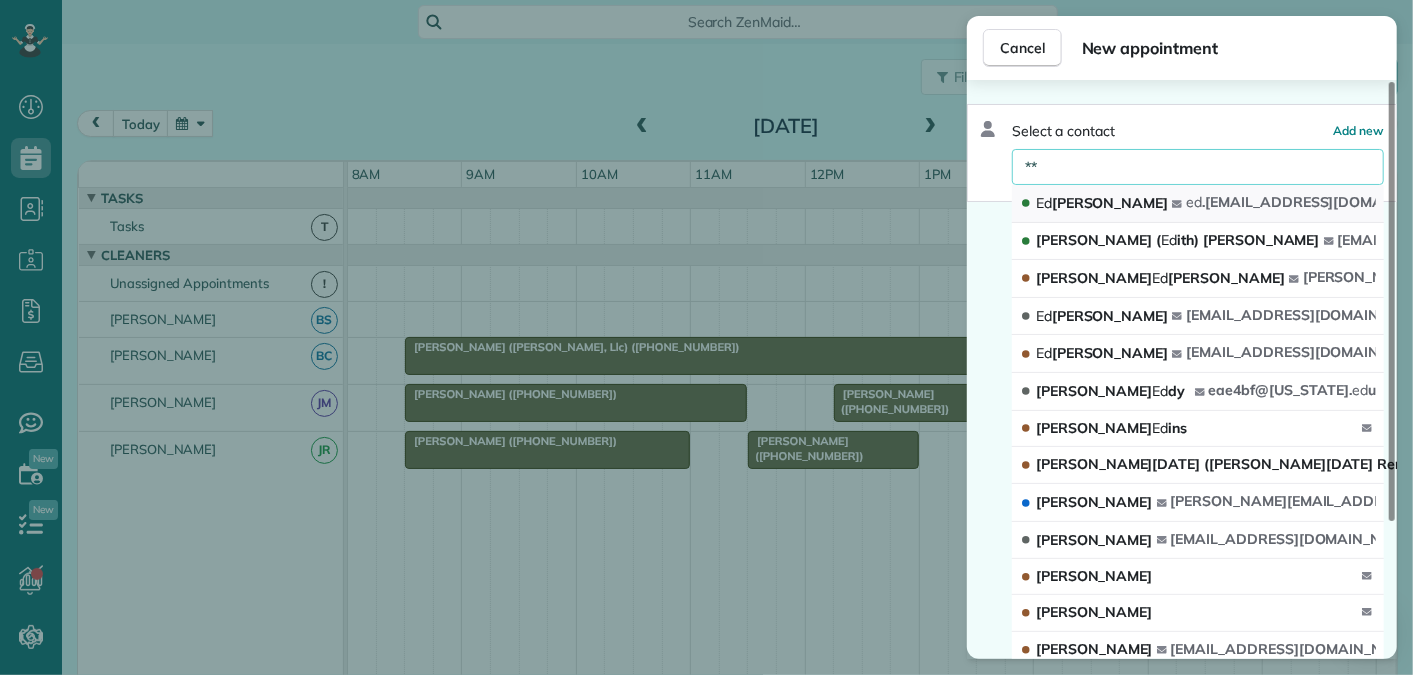 type on "**" 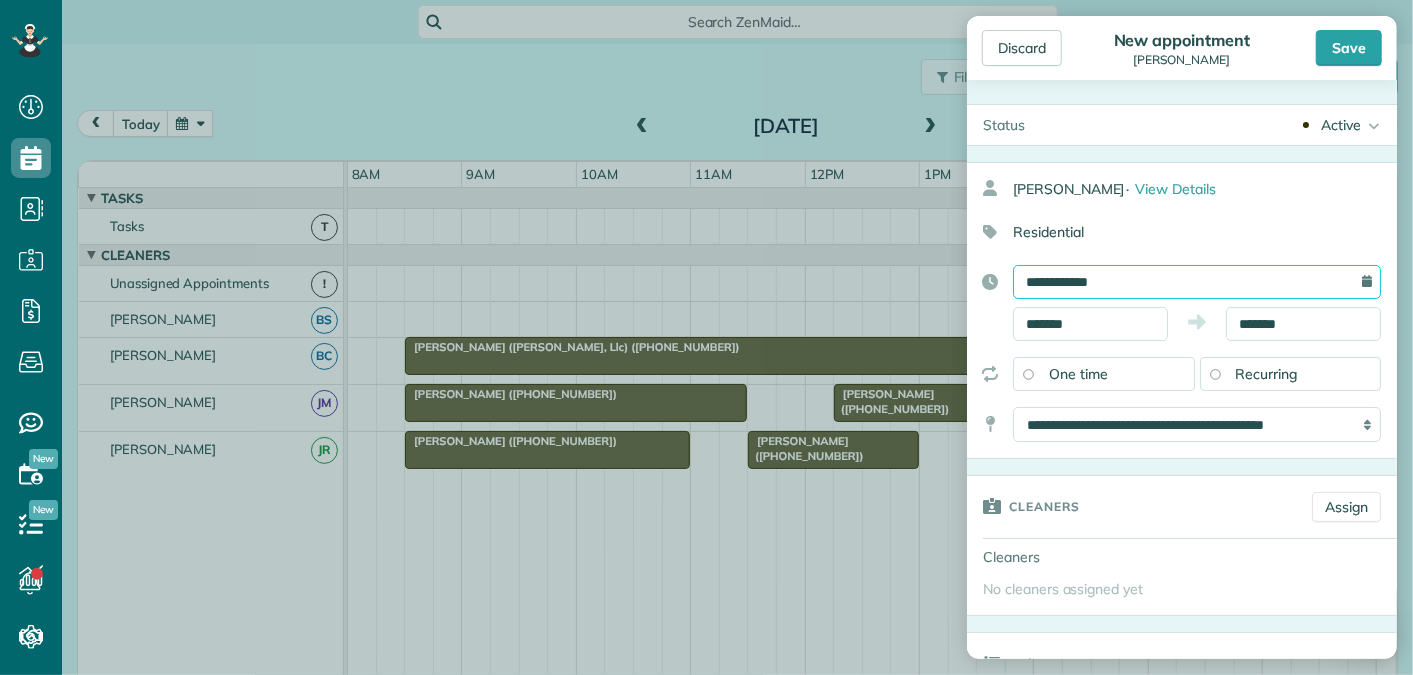 click on "**********" at bounding box center [1197, 282] 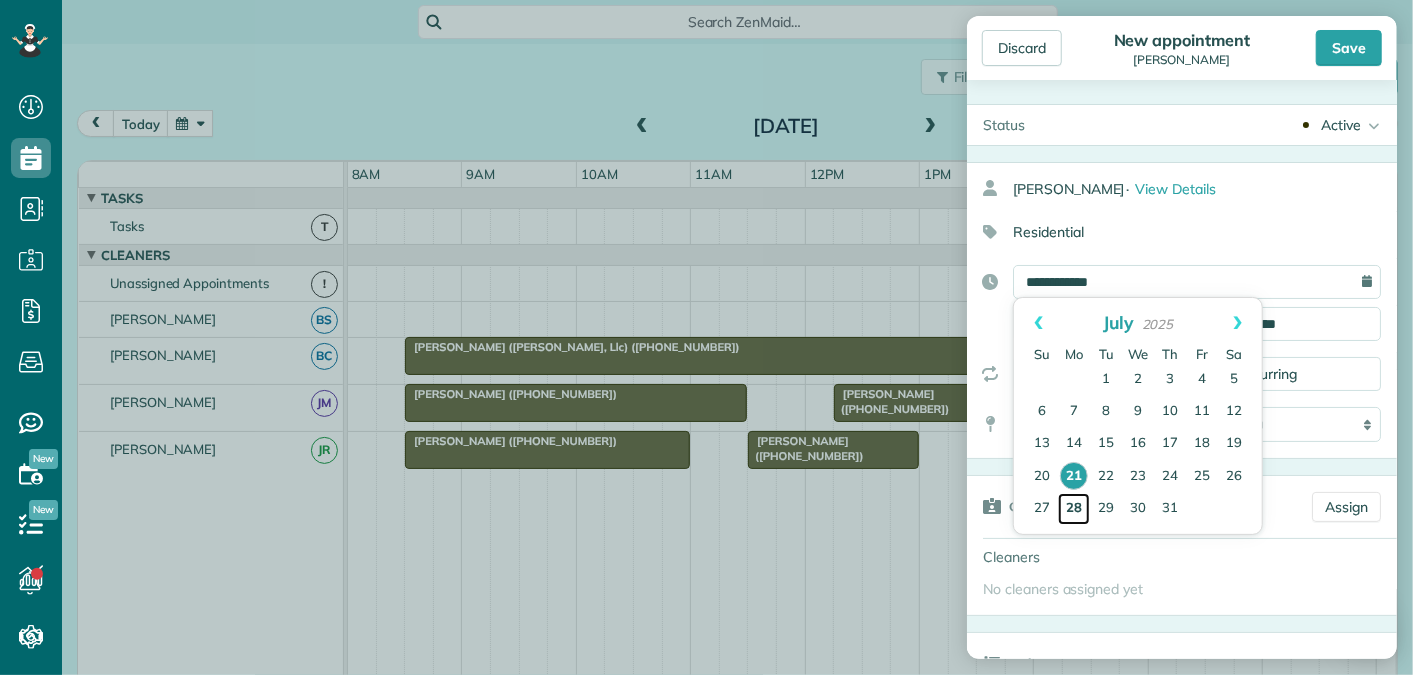 click on "28" at bounding box center [1074, 509] 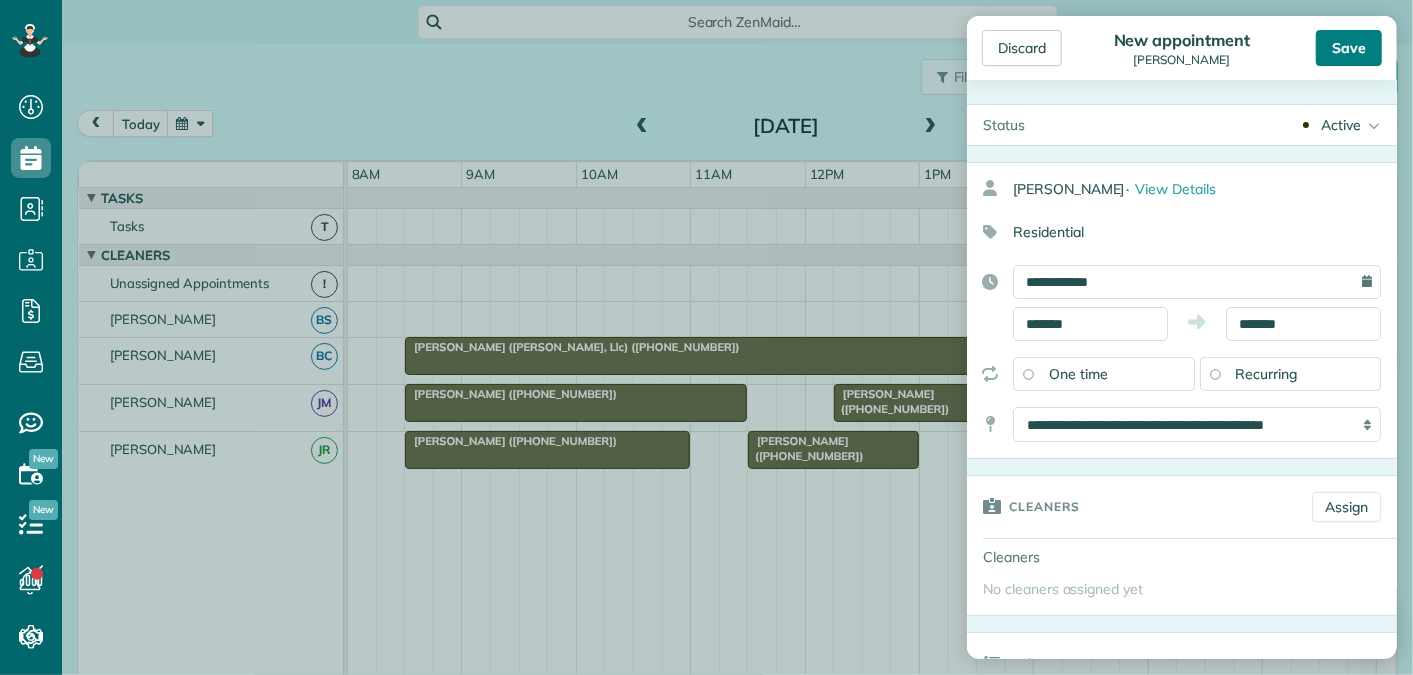 click on "Save" at bounding box center [1349, 48] 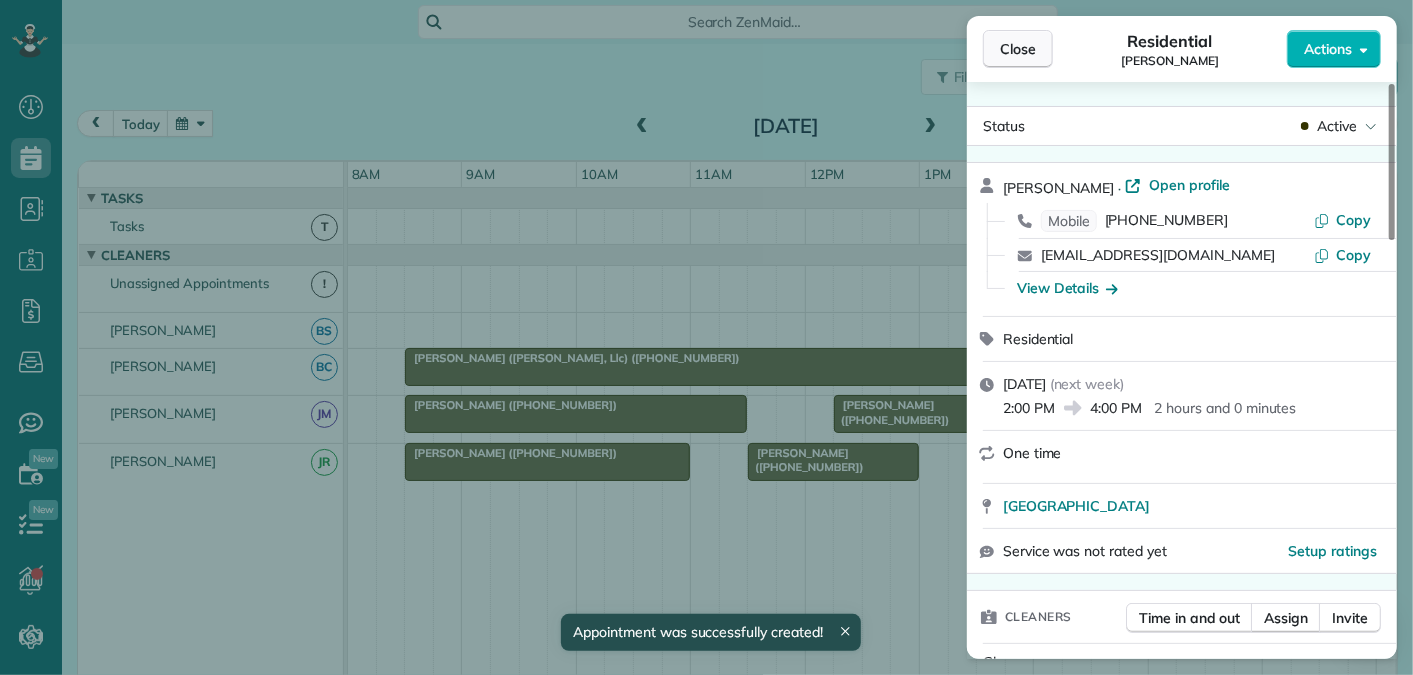 click on "Close" at bounding box center [1018, 49] 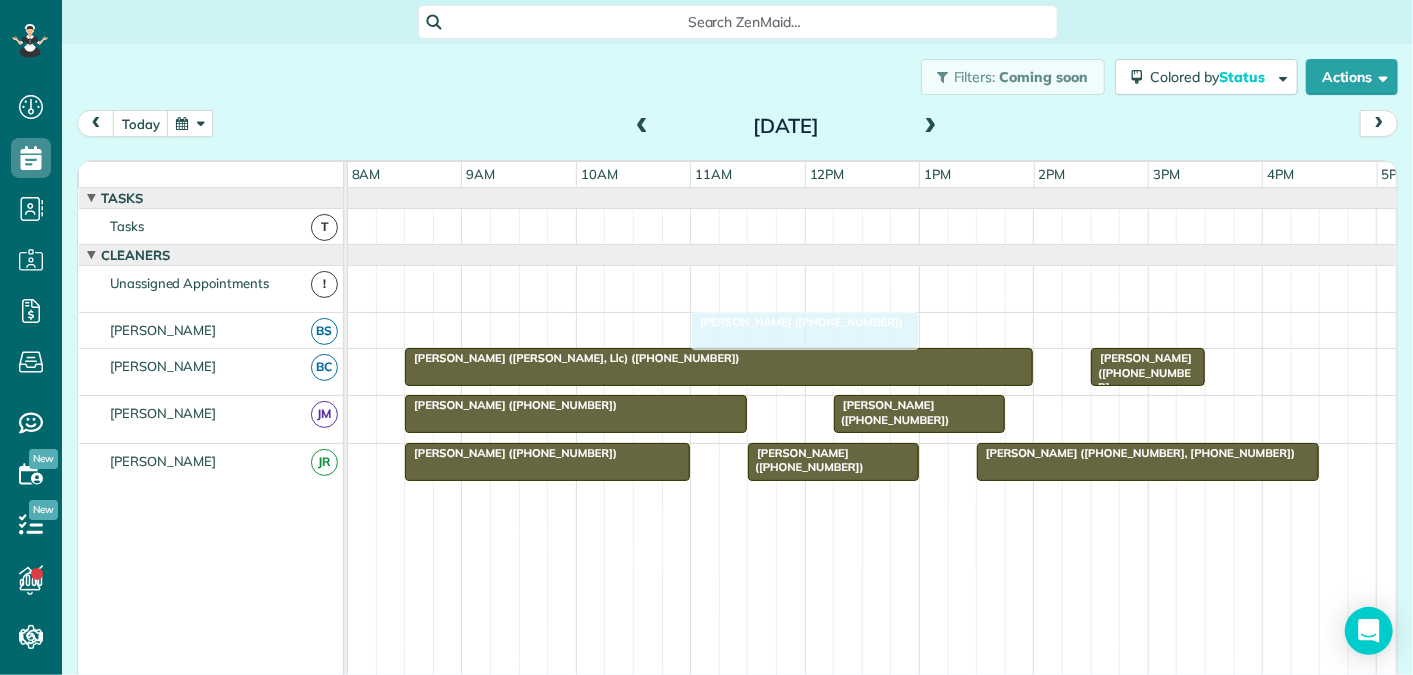 drag, startPoint x: 1103, startPoint y: 273, endPoint x: 770, endPoint y: 325, distance: 337.0356 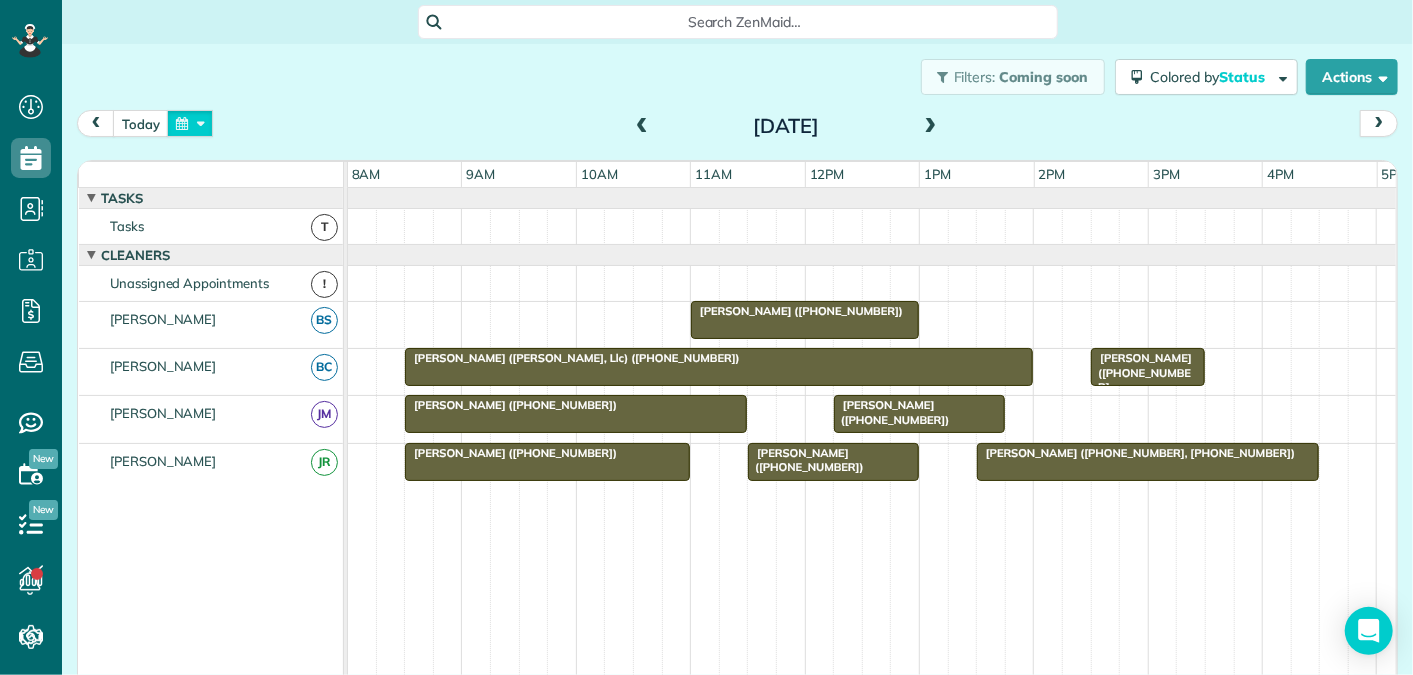click at bounding box center (190, 123) 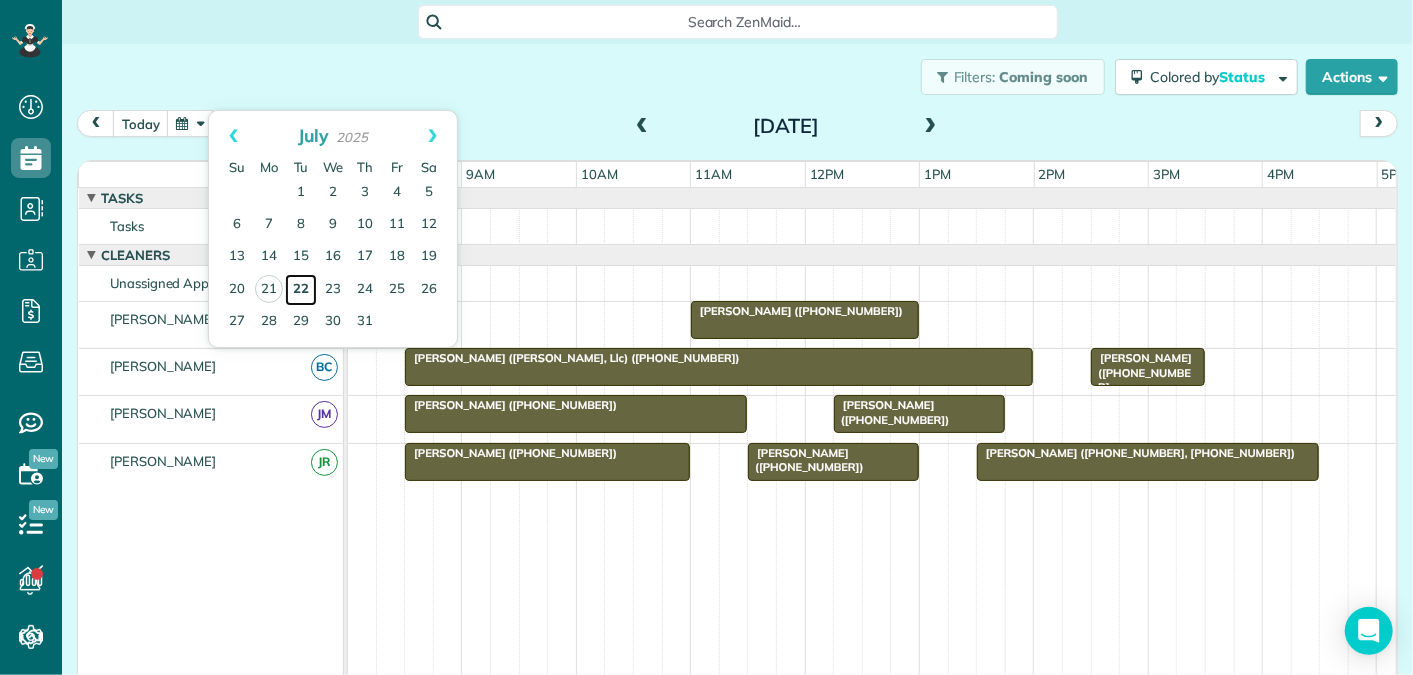 click on "22" at bounding box center (301, 290) 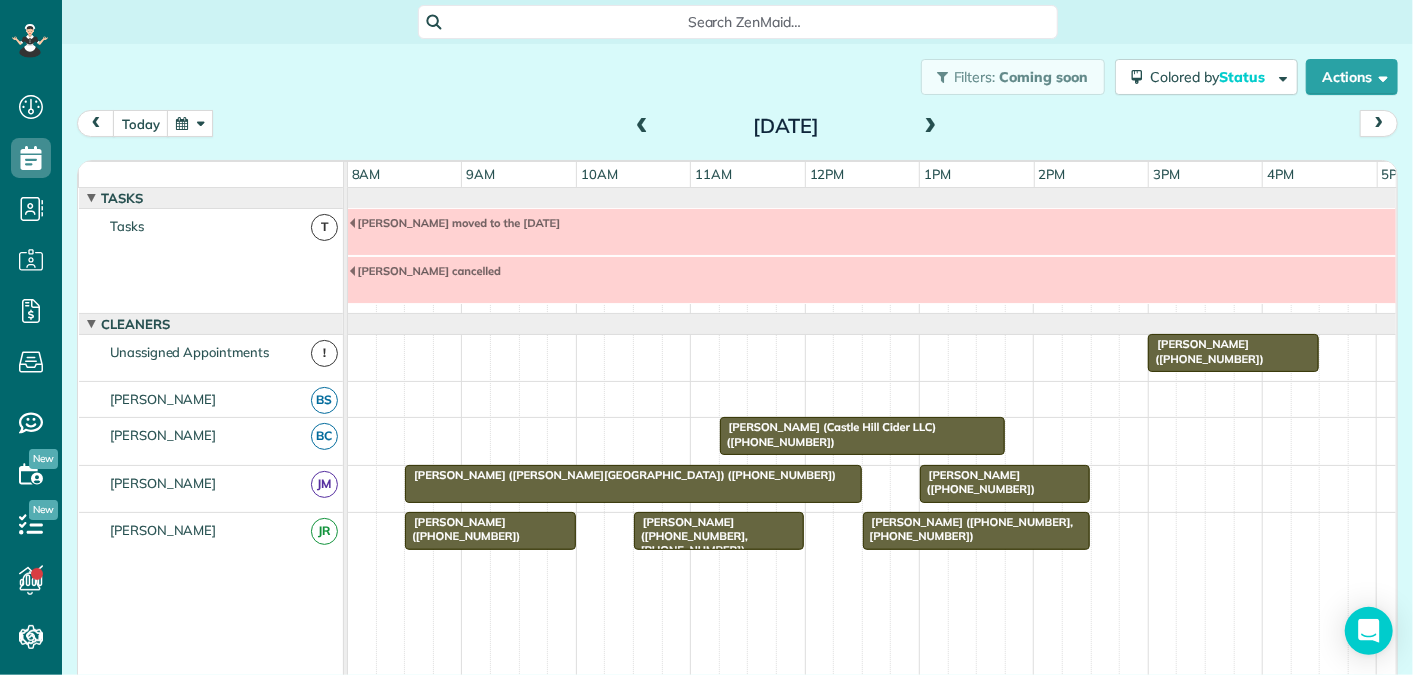 scroll, scrollTop: 68, scrollLeft: 0, axis: vertical 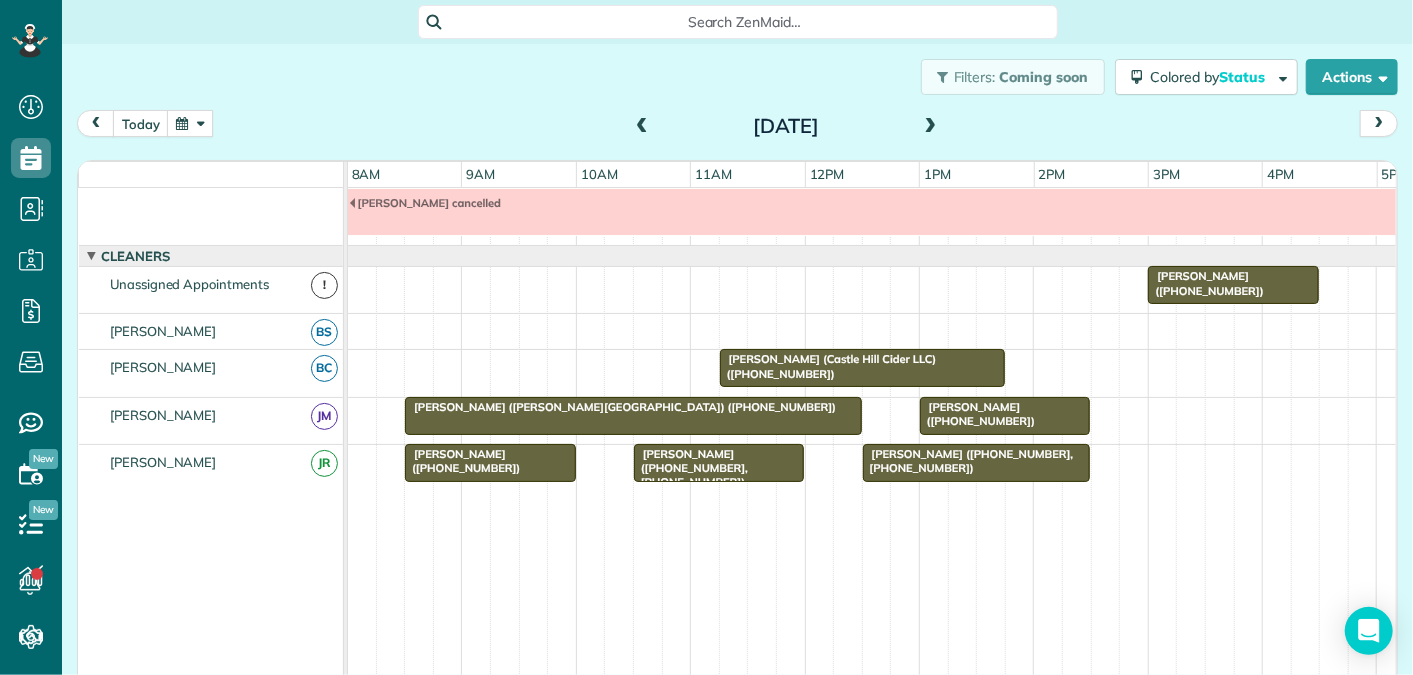 click at bounding box center (931, 127) 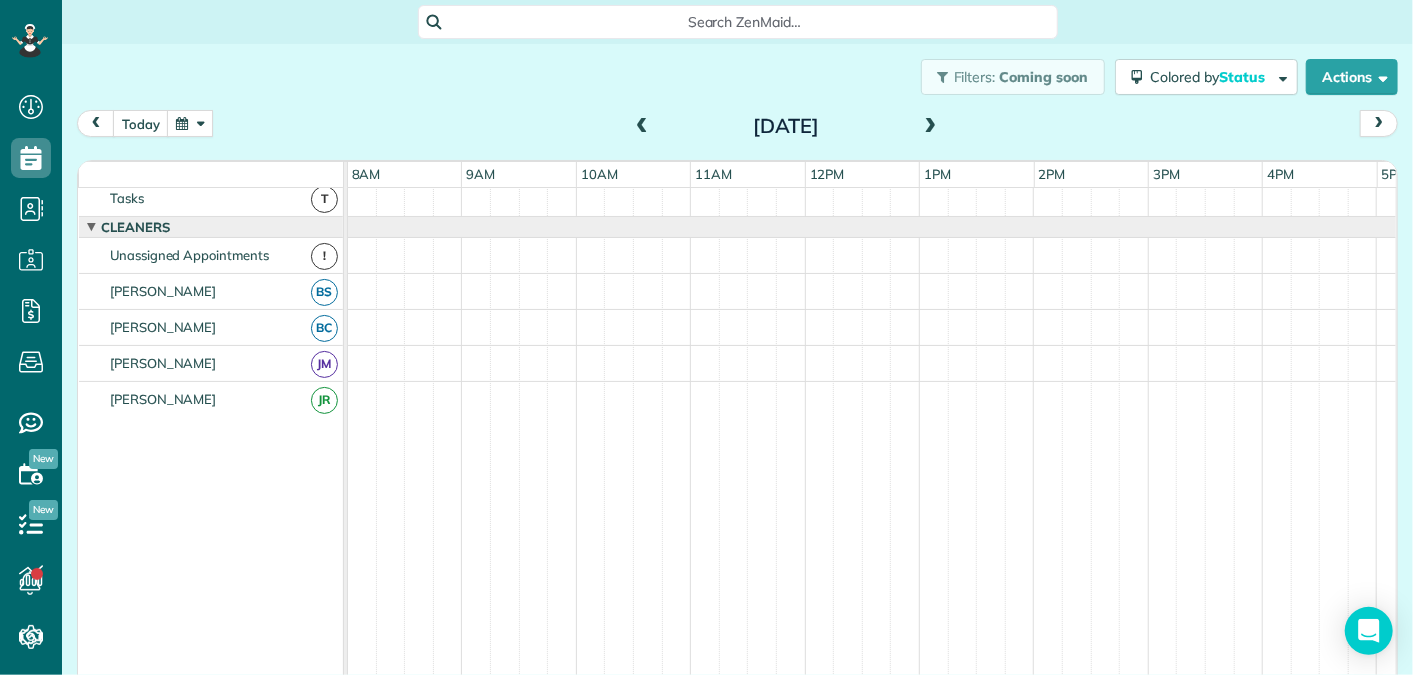 scroll, scrollTop: 0, scrollLeft: 0, axis: both 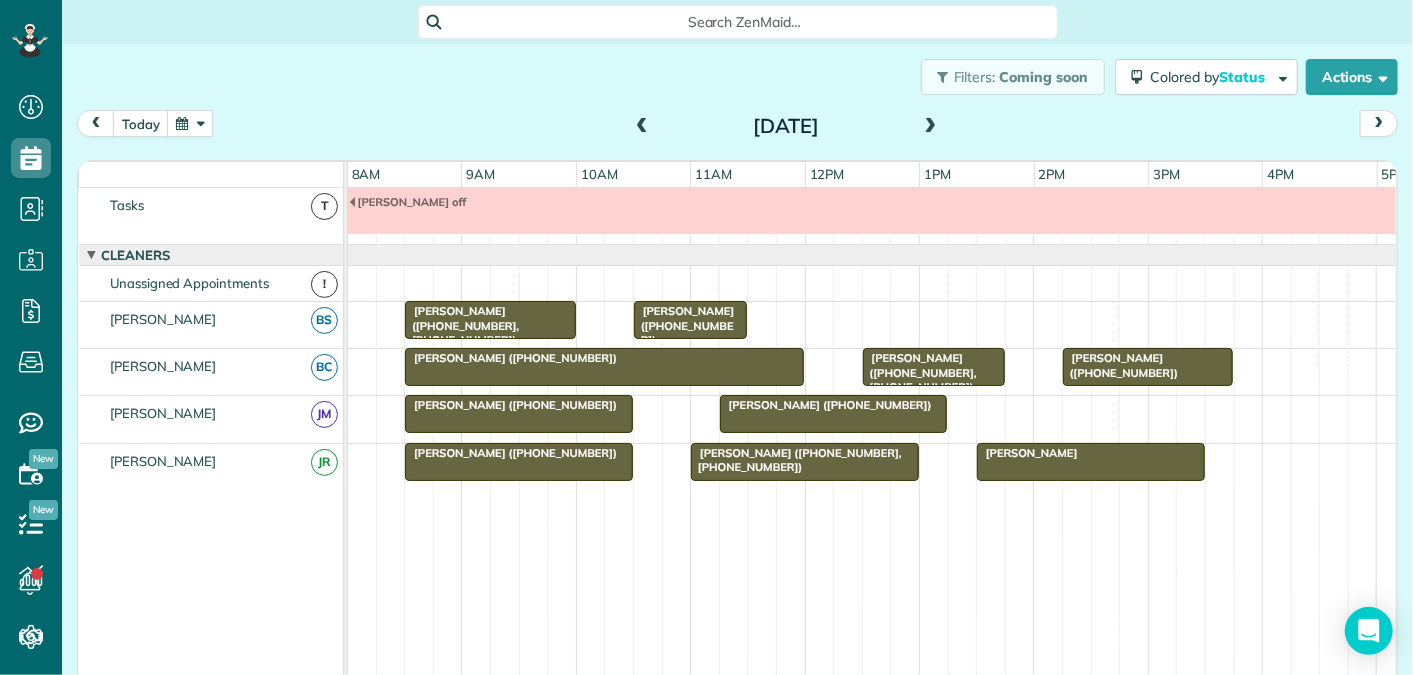 click at bounding box center [931, 127] 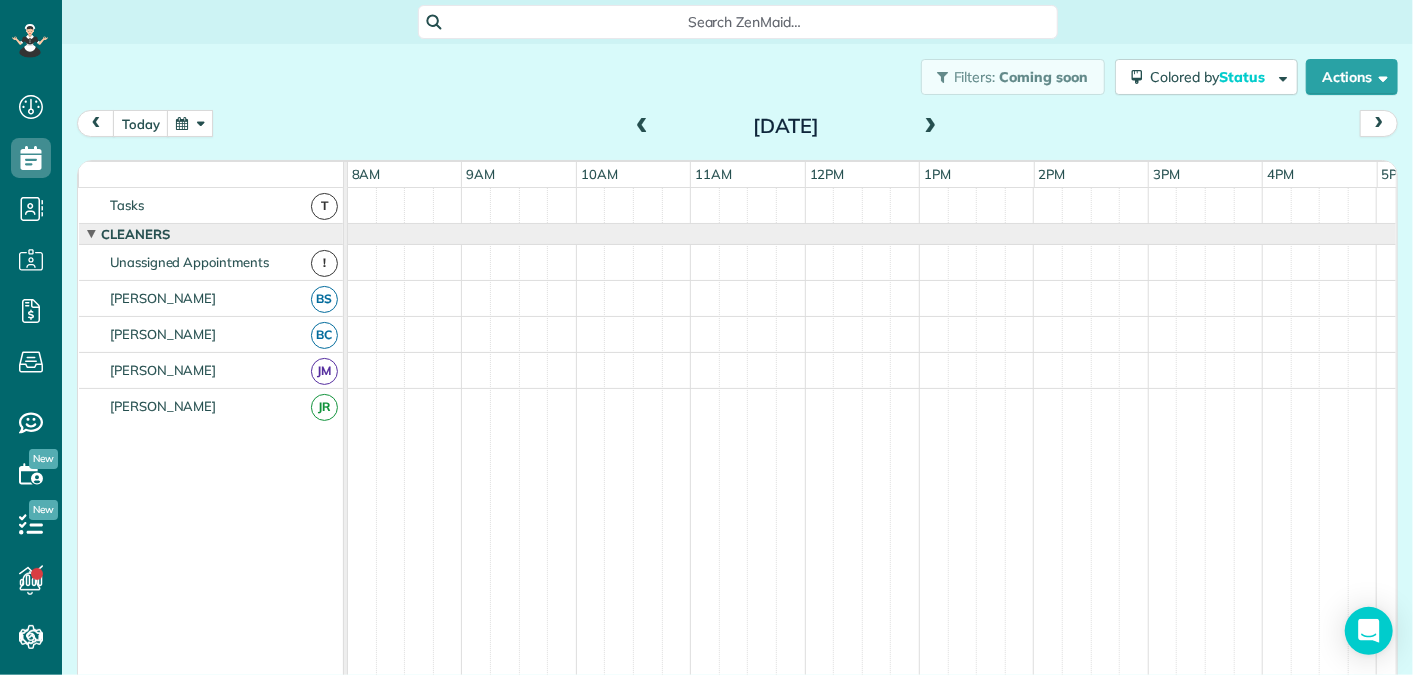 scroll, scrollTop: 0, scrollLeft: 0, axis: both 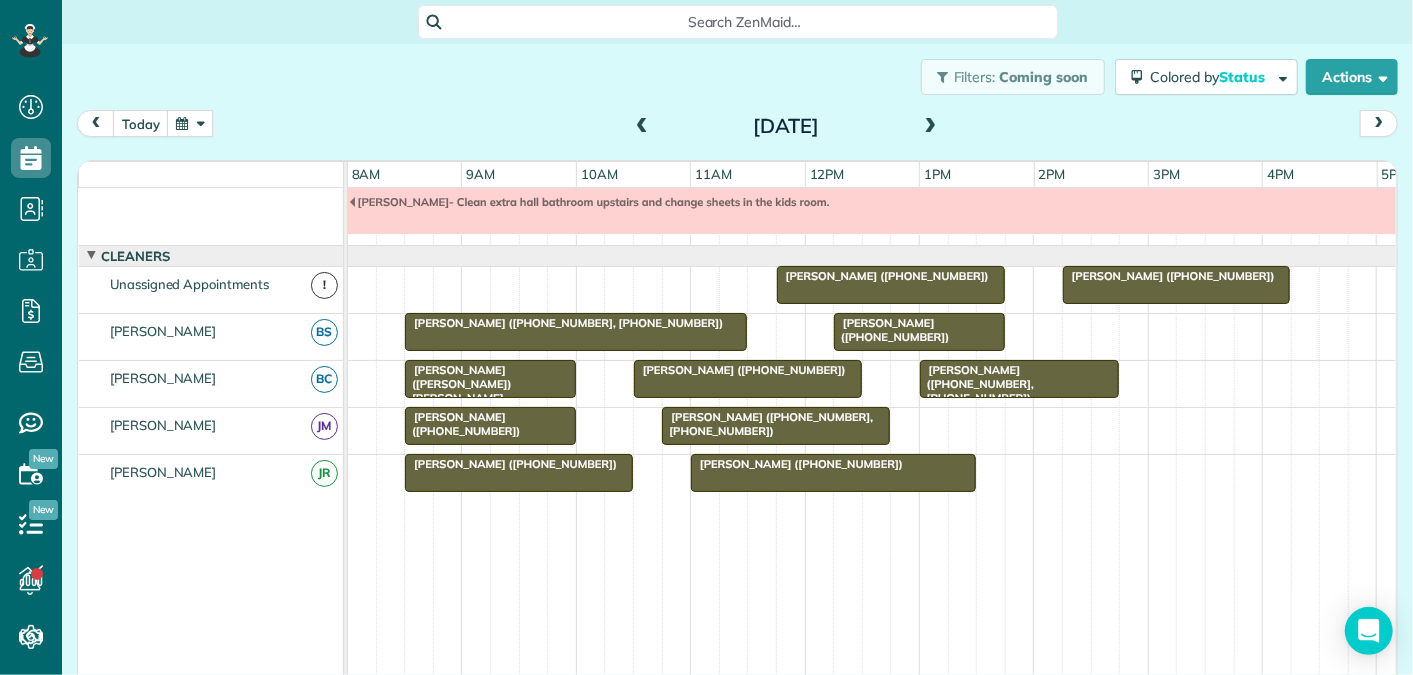 click at bounding box center (931, 127) 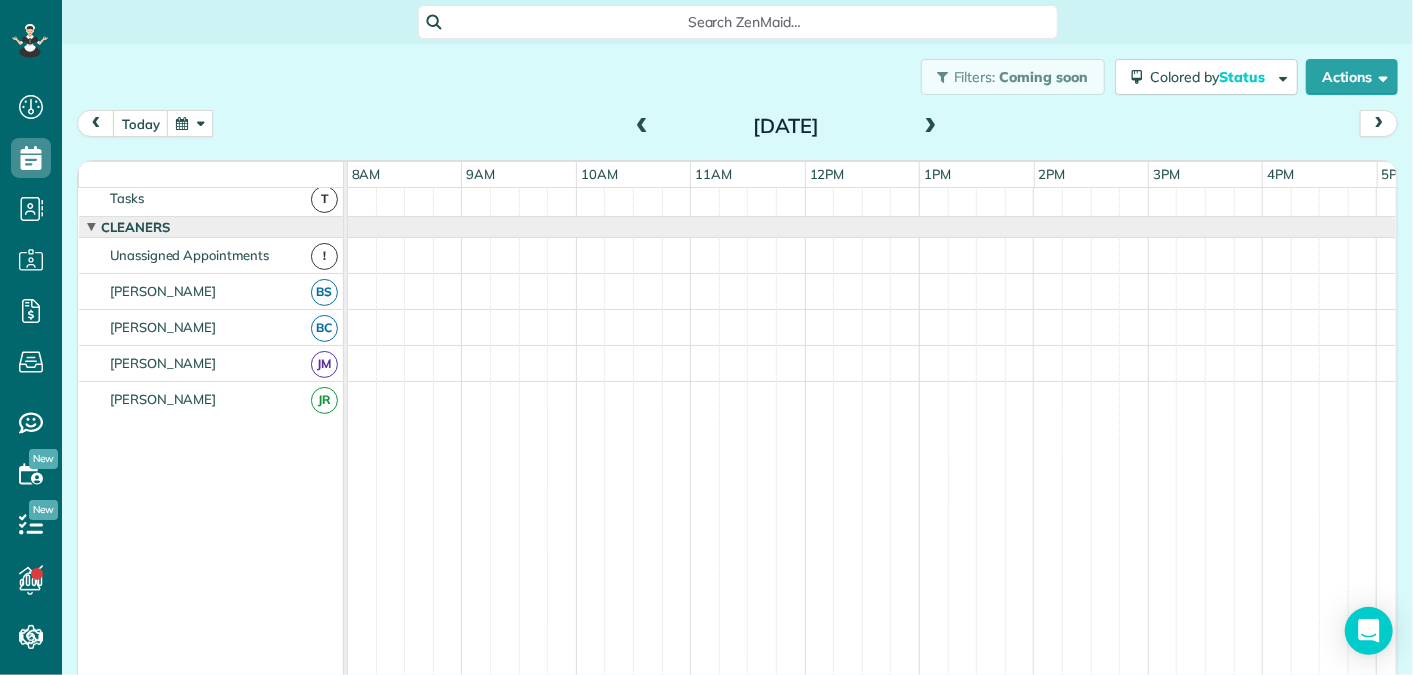 scroll, scrollTop: 0, scrollLeft: 0, axis: both 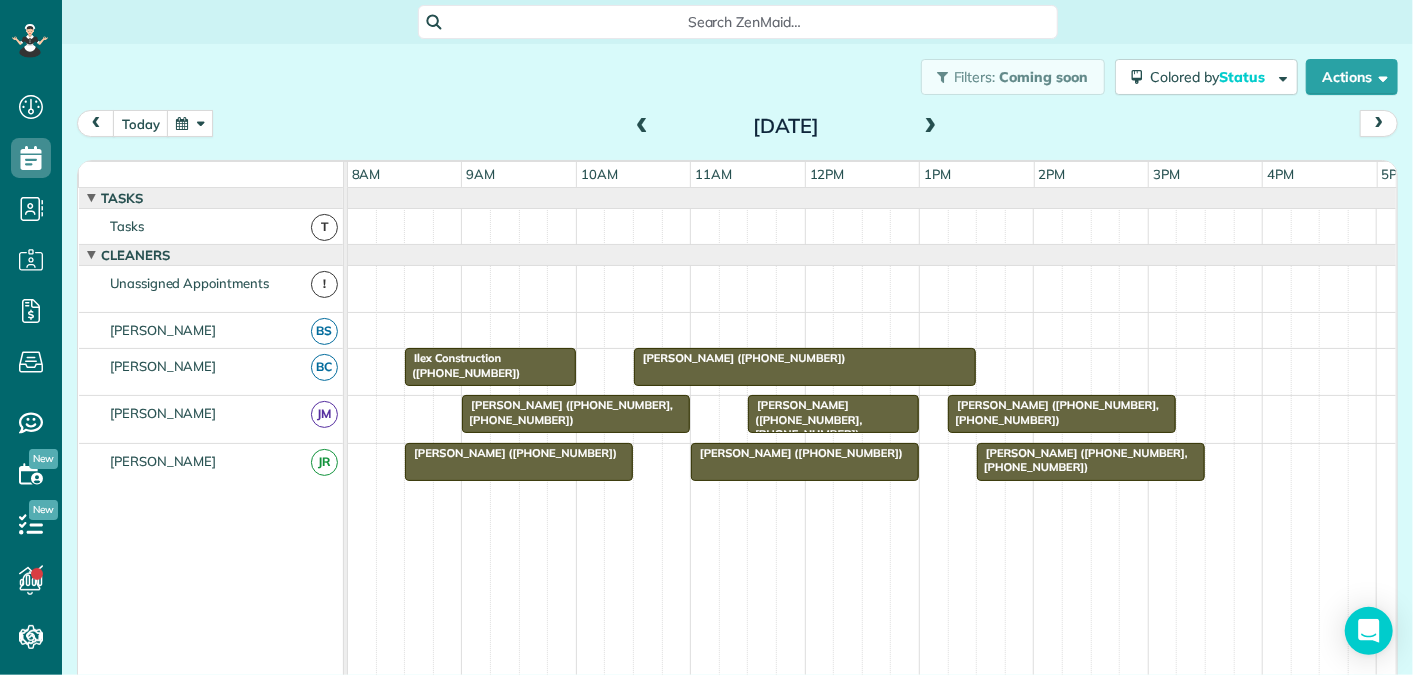 click at bounding box center [642, 127] 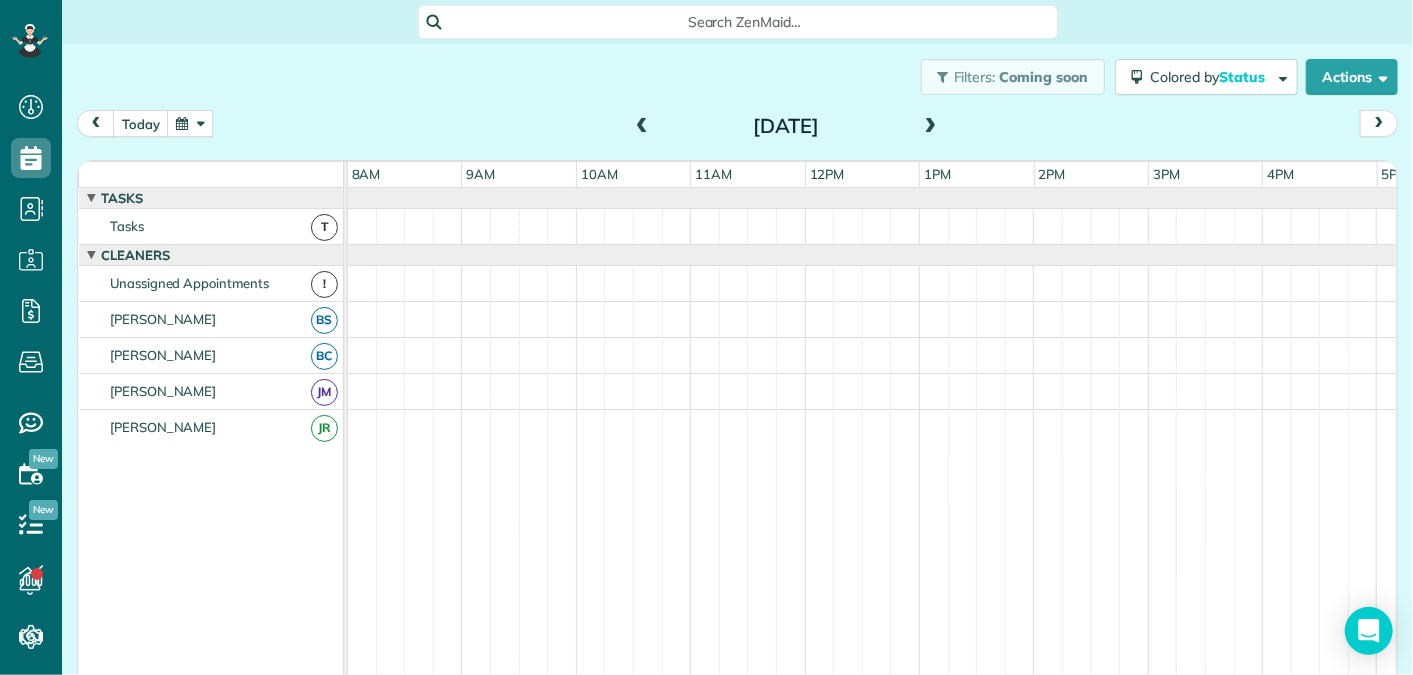 scroll, scrollTop: 165, scrollLeft: 0, axis: vertical 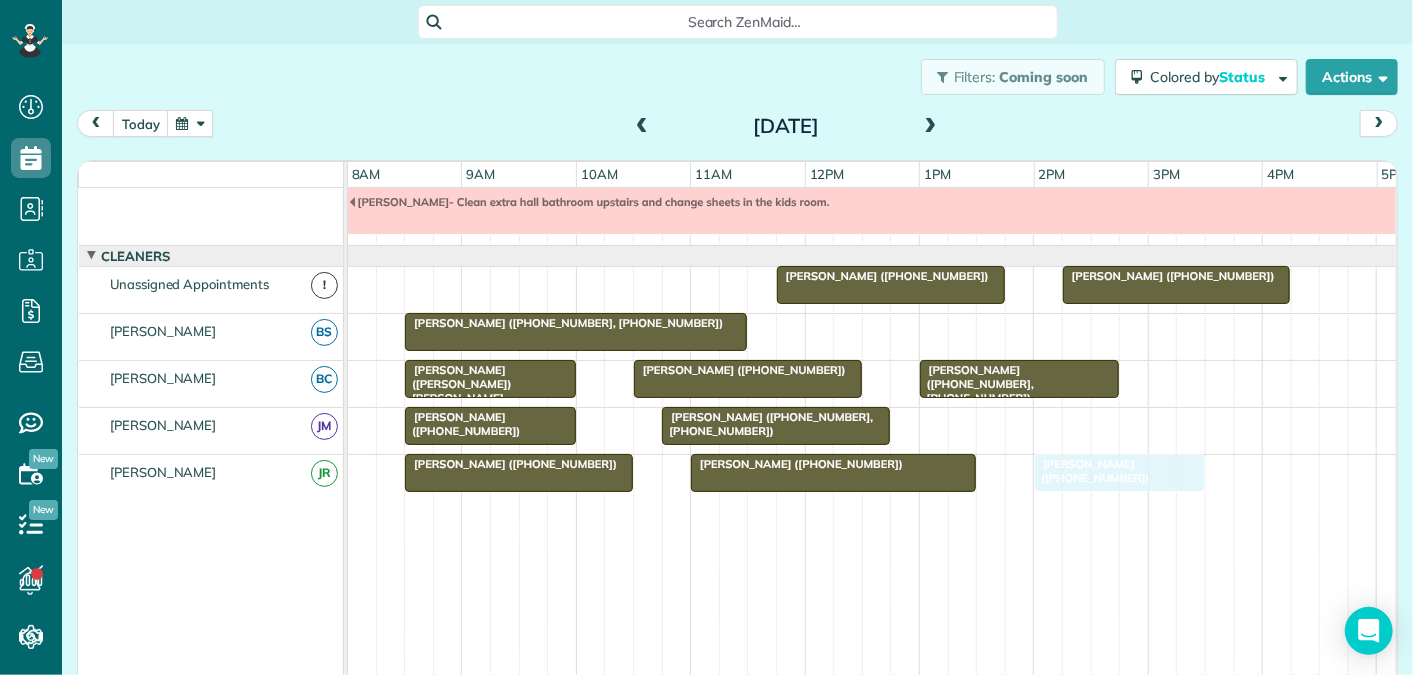 drag, startPoint x: 934, startPoint y: 328, endPoint x: 1122, endPoint y: 498, distance: 253.464 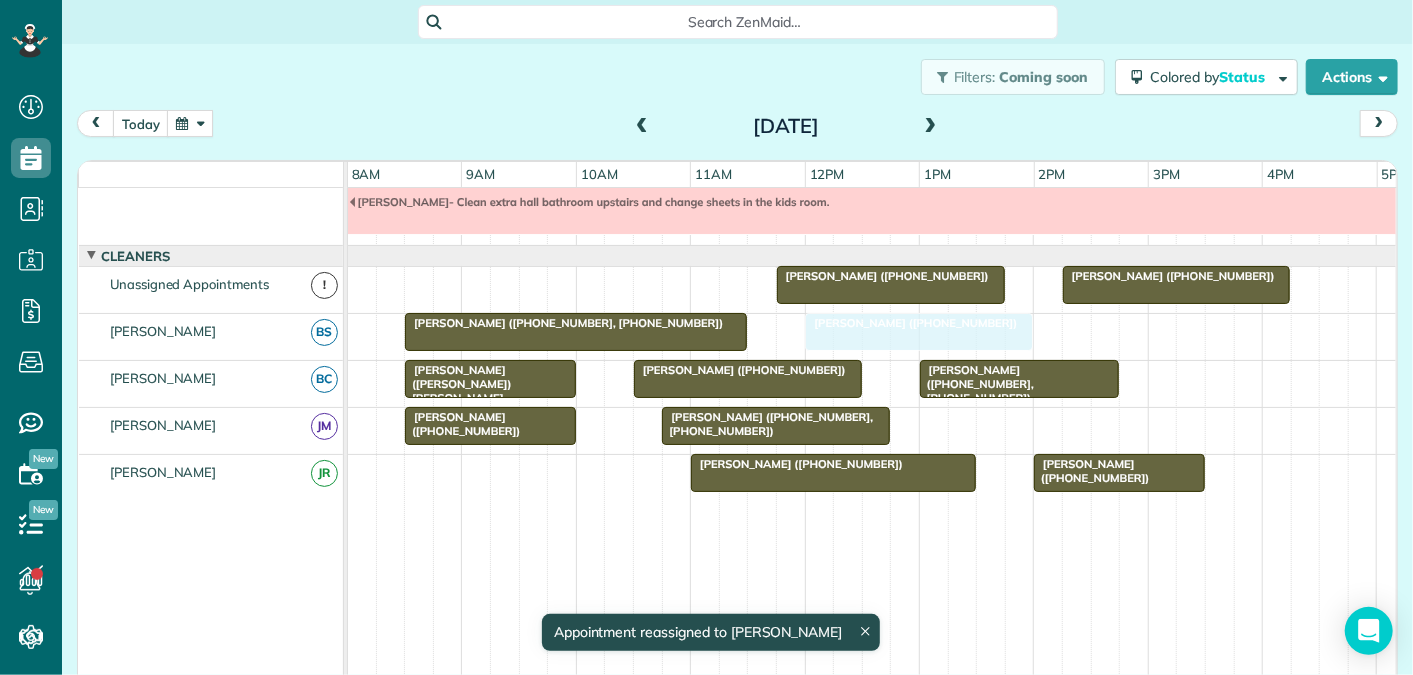drag, startPoint x: 505, startPoint y: 464, endPoint x: 916, endPoint y: 323, distance: 434.51352 